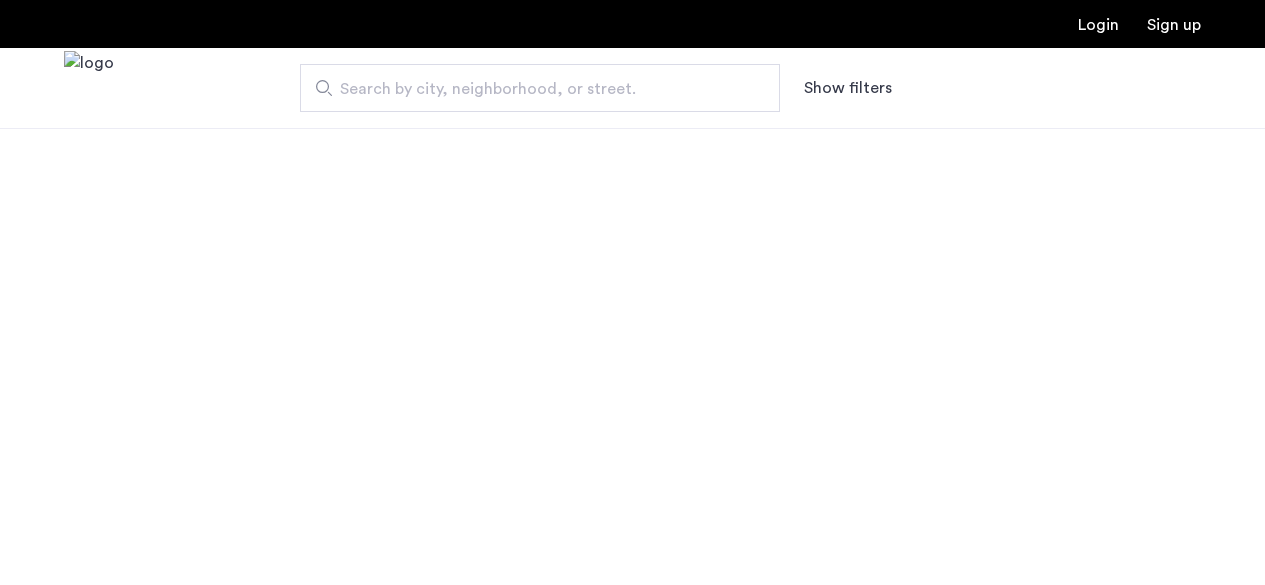 scroll, scrollTop: 0, scrollLeft: 0, axis: both 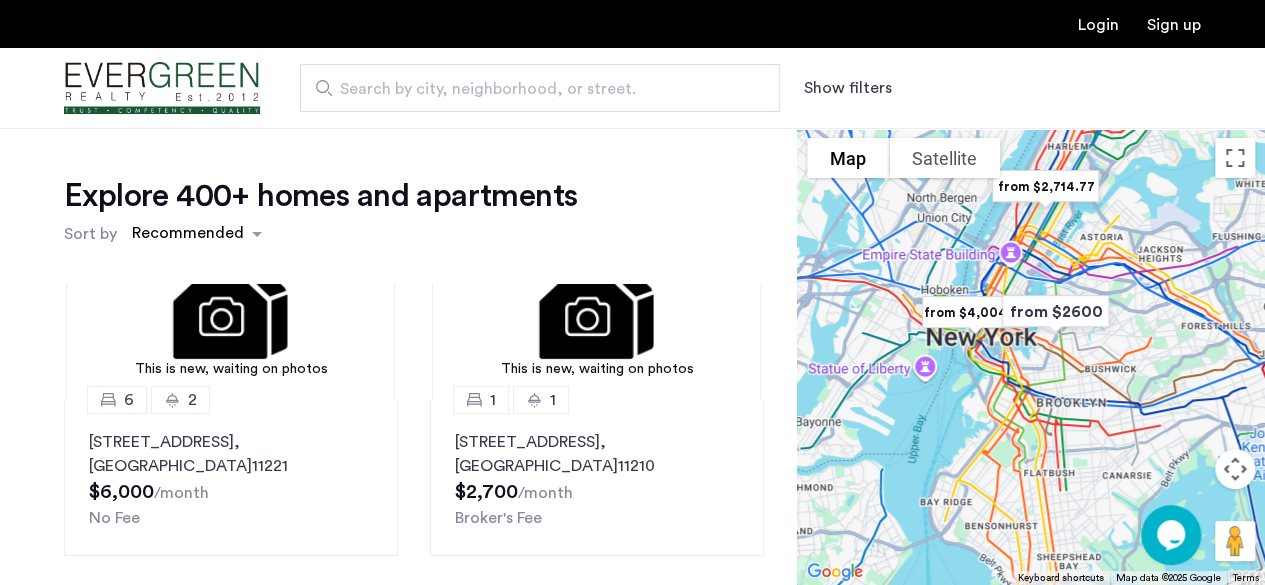 click on "Show filters" at bounding box center (848, 88) 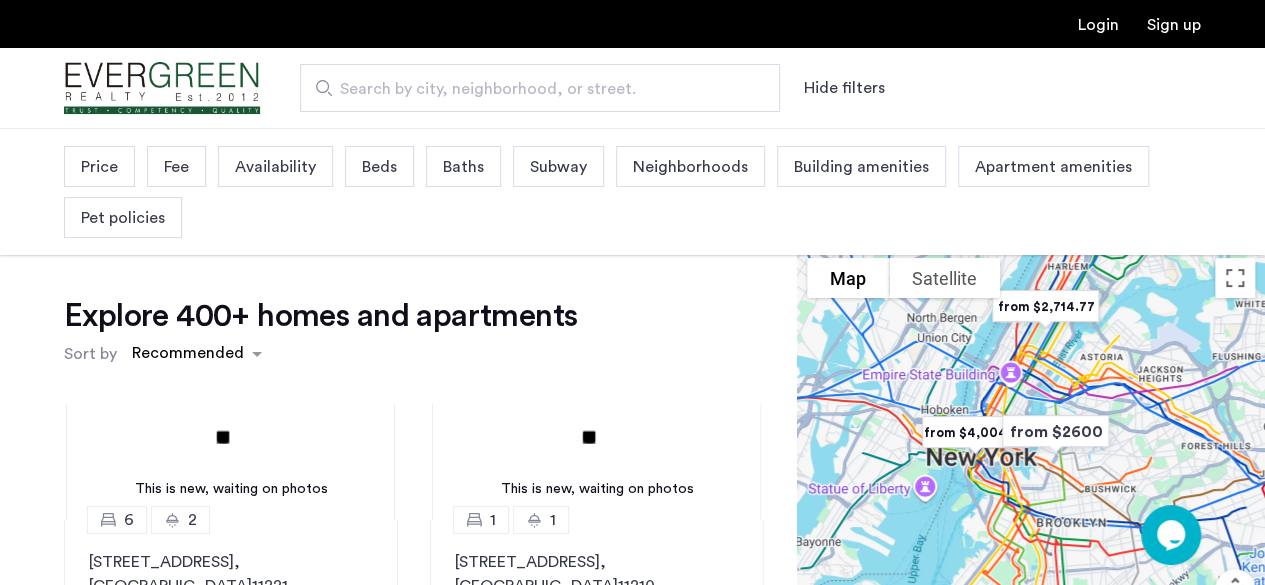 click on "Beds" at bounding box center (379, 166) 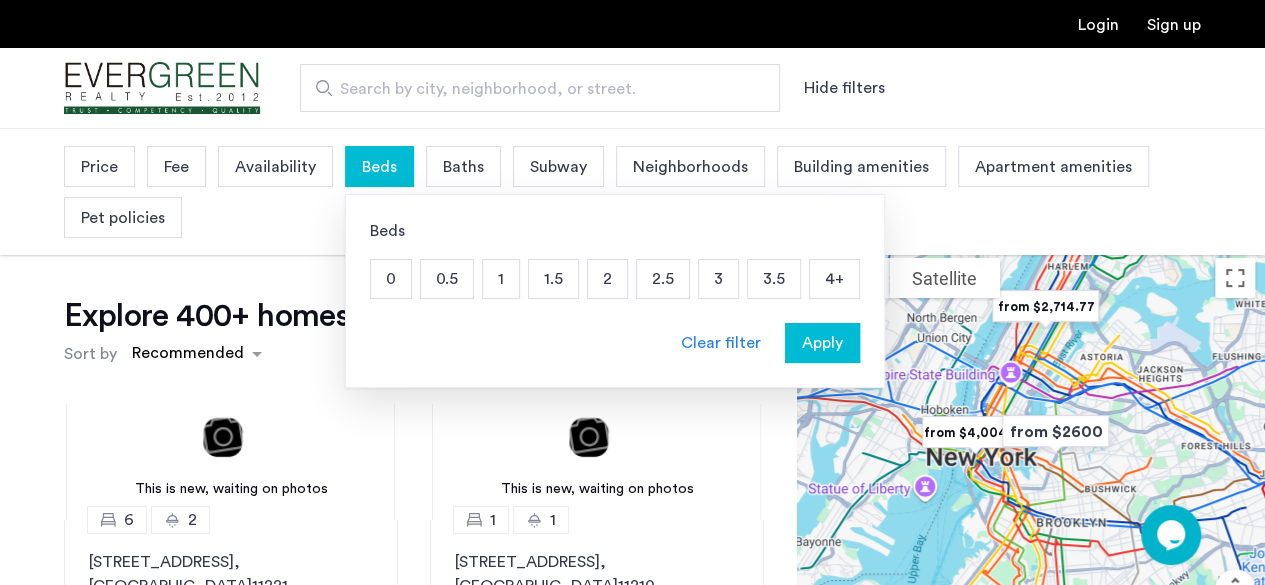 click on "1" at bounding box center [501, 279] 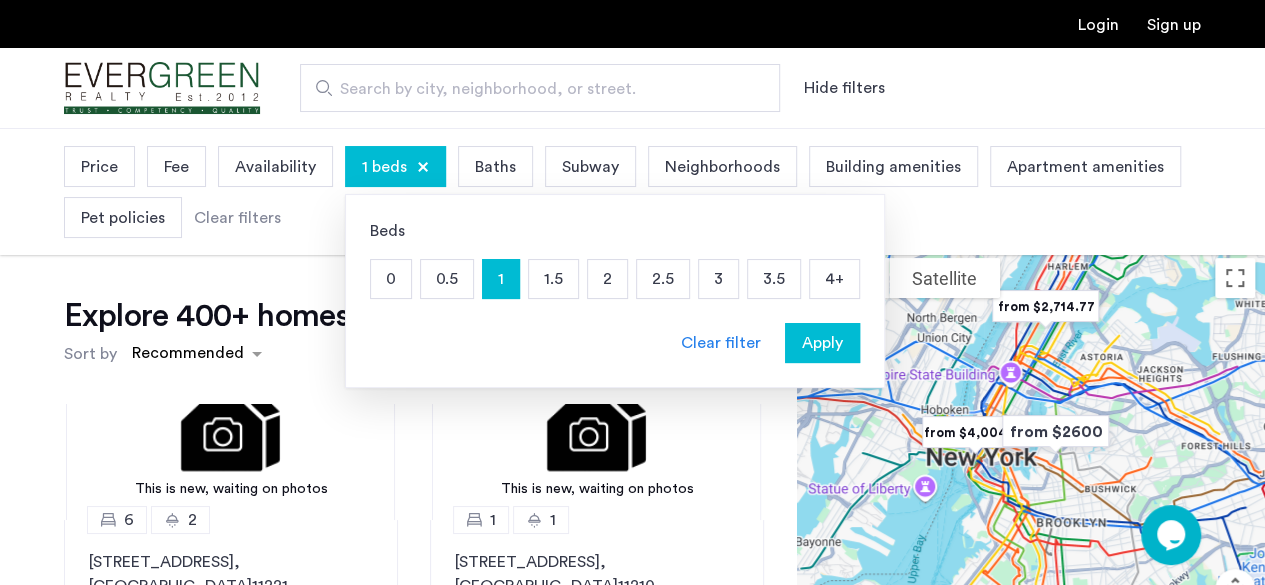 click on "Apply" at bounding box center (822, 343) 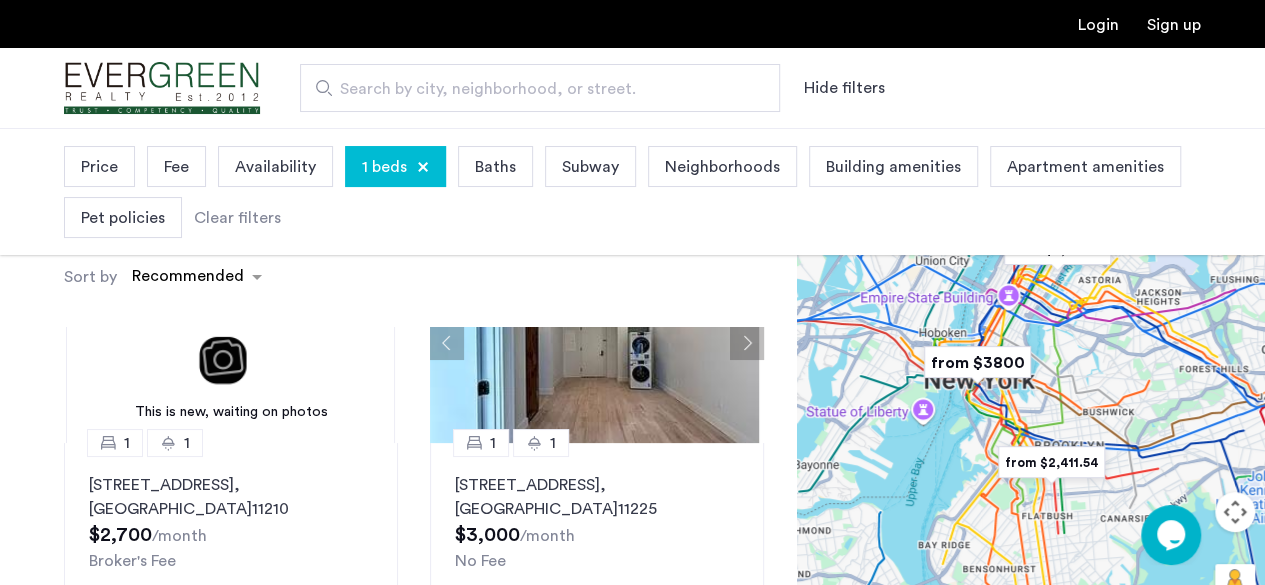 scroll, scrollTop: 100, scrollLeft: 0, axis: vertical 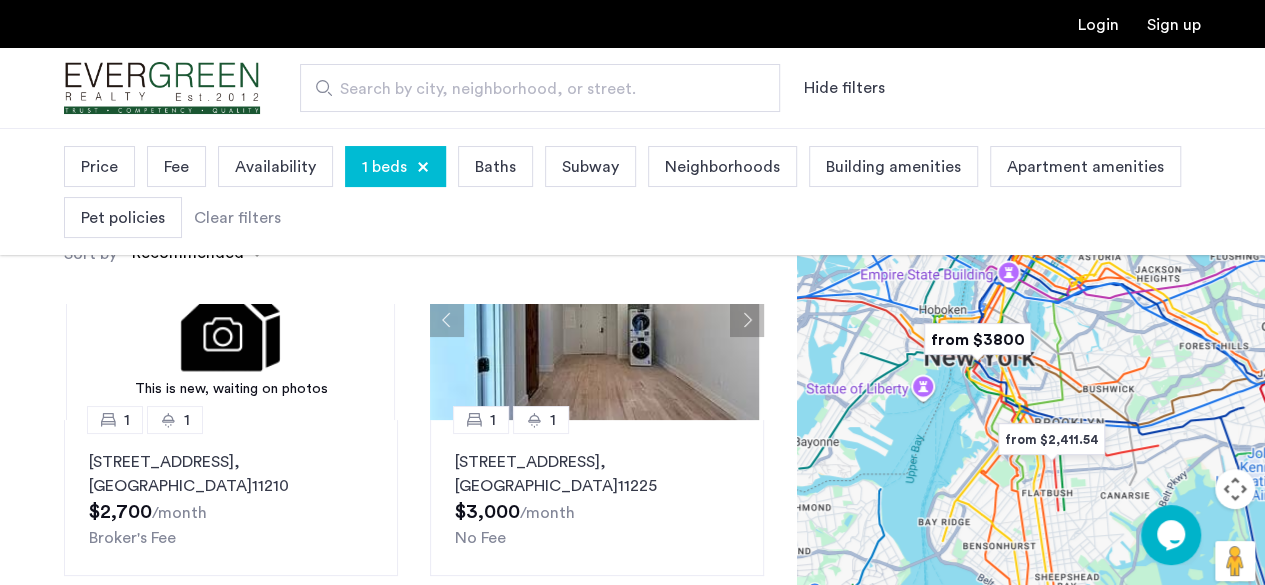 click on "Baths" at bounding box center (495, 167) 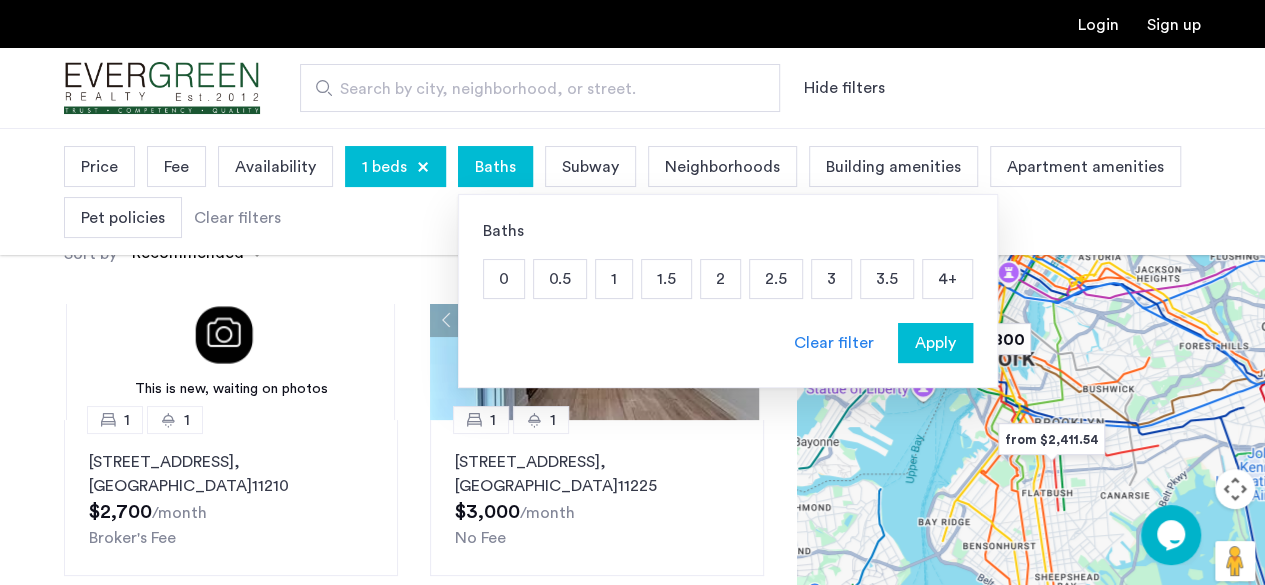 click on "1" at bounding box center [614, 279] 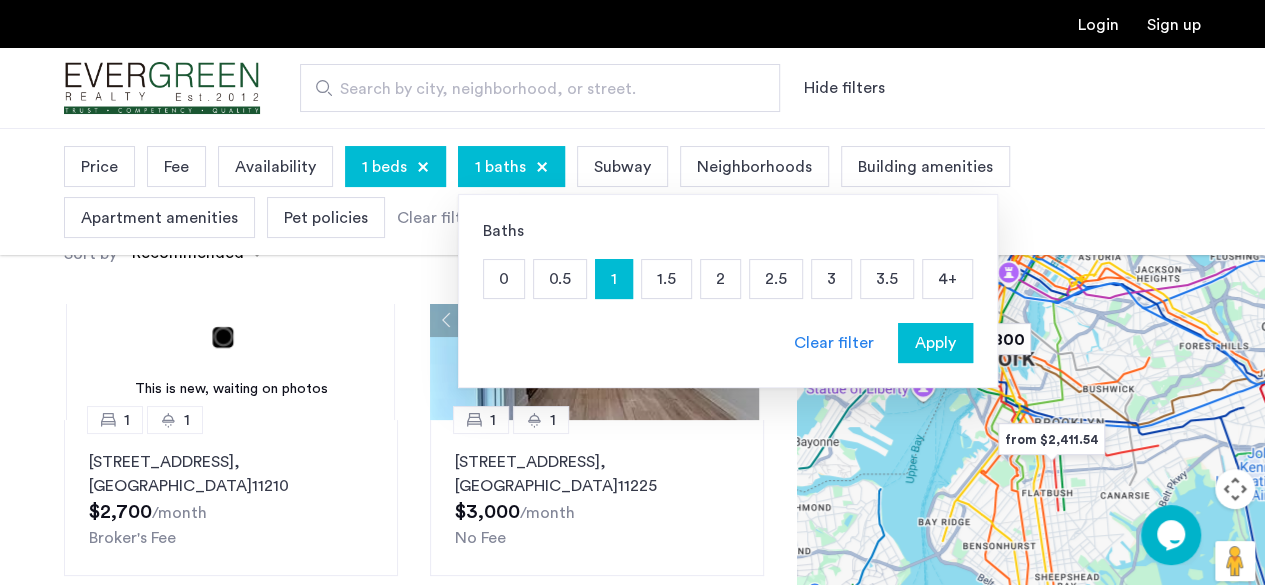 click on "Apply" at bounding box center (935, 343) 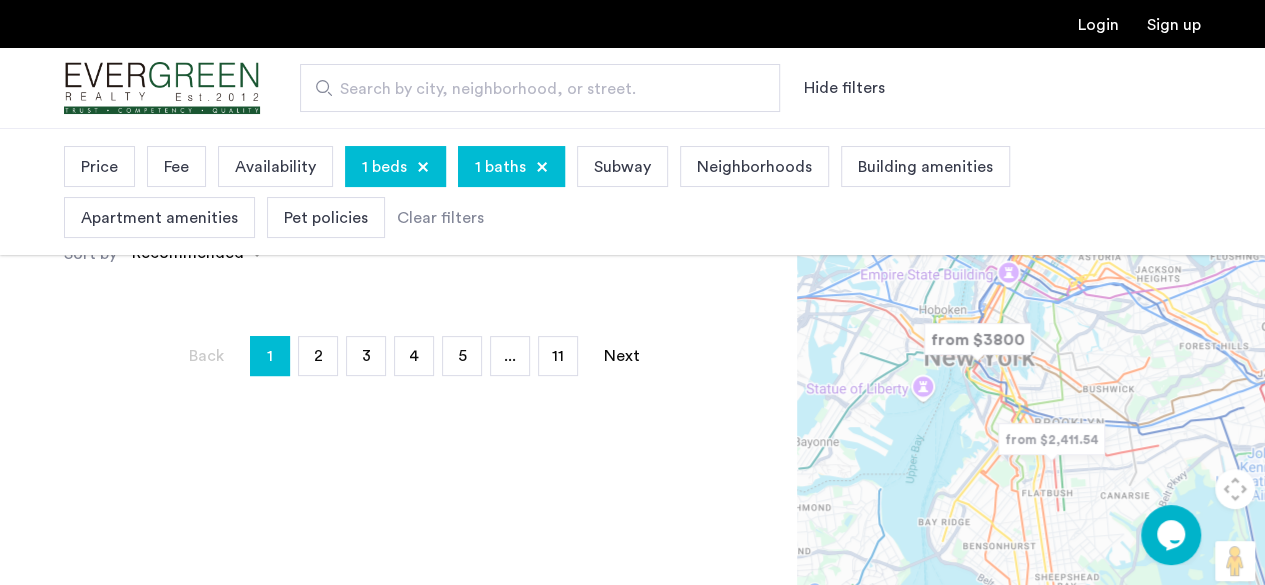 scroll, scrollTop: 0, scrollLeft: 0, axis: both 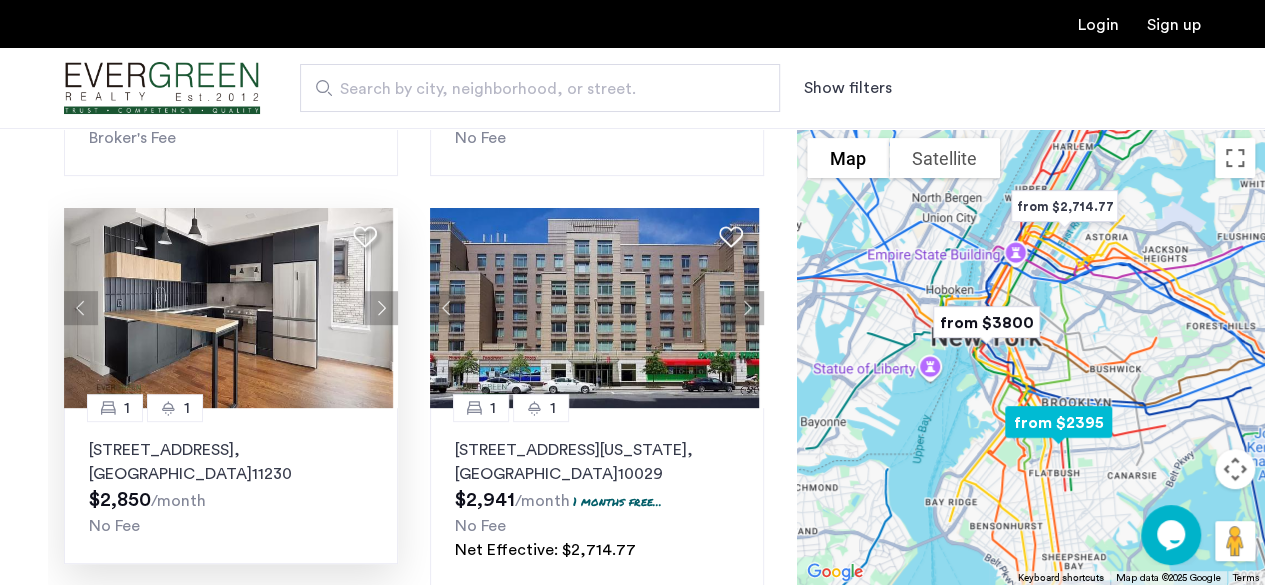 click 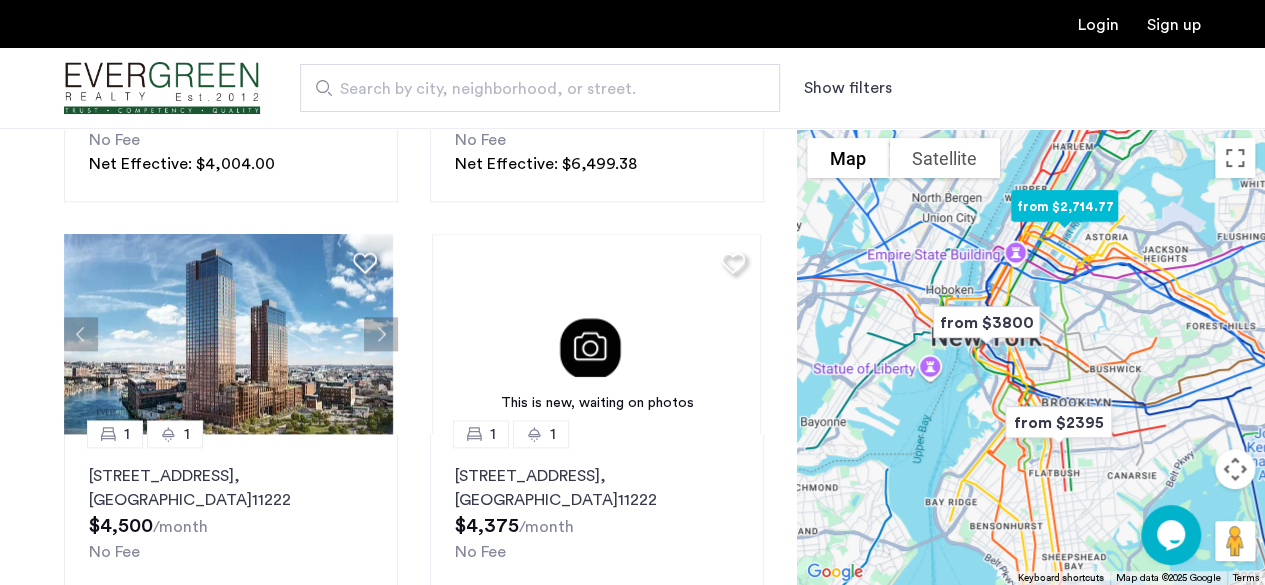 scroll, scrollTop: 1044, scrollLeft: 0, axis: vertical 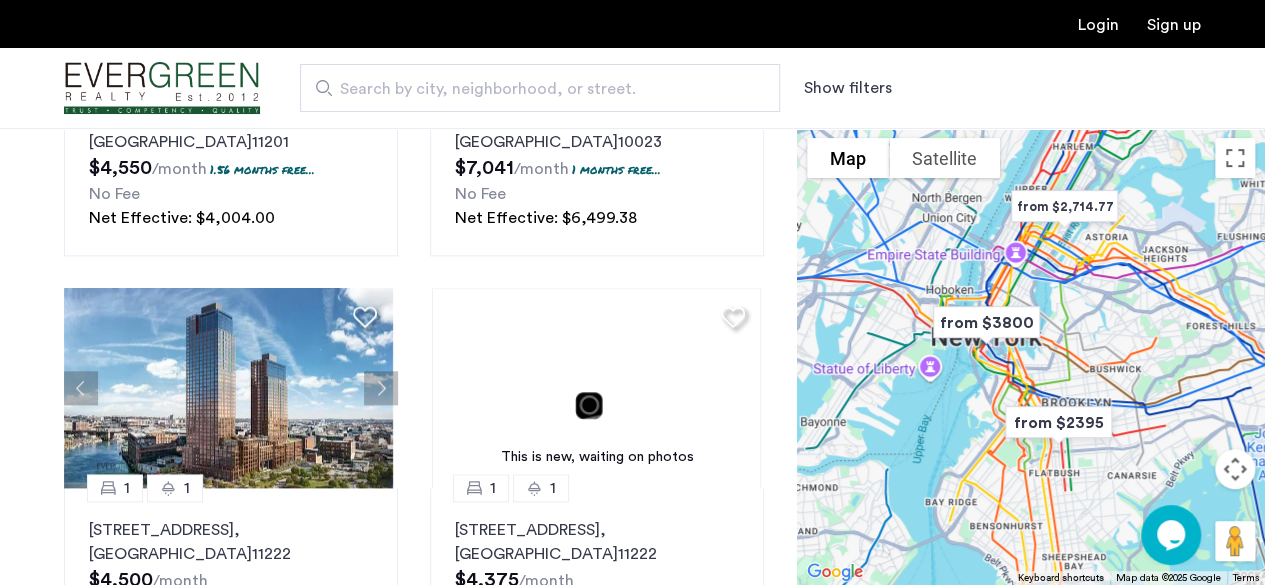 click on "Show filters" at bounding box center (848, 88) 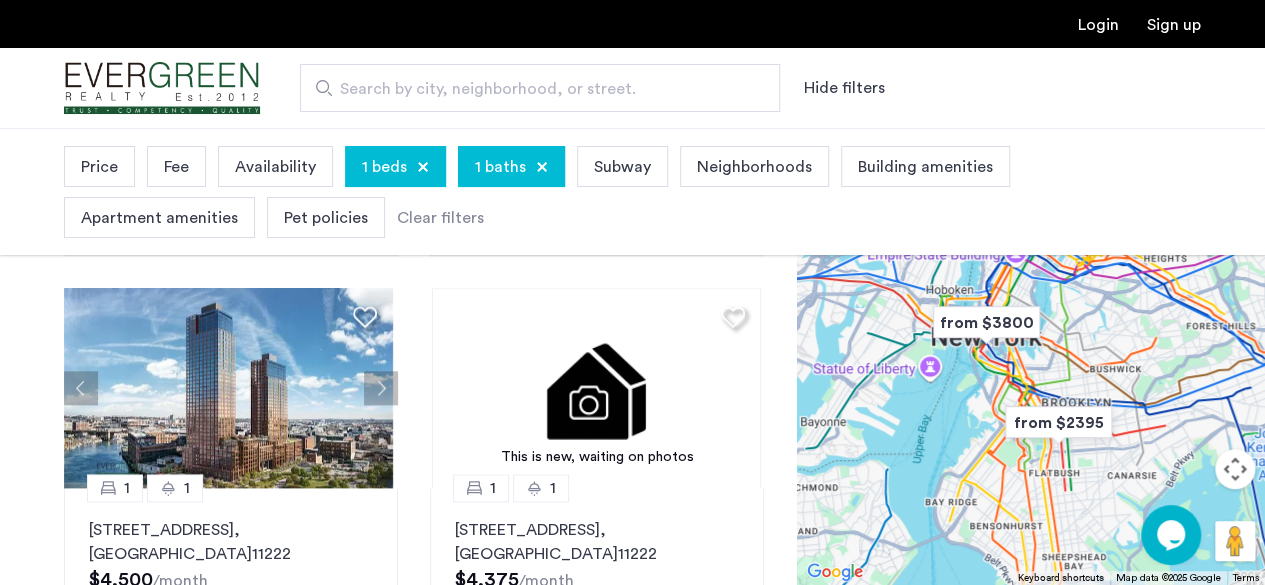 click on "Price" at bounding box center [99, 167] 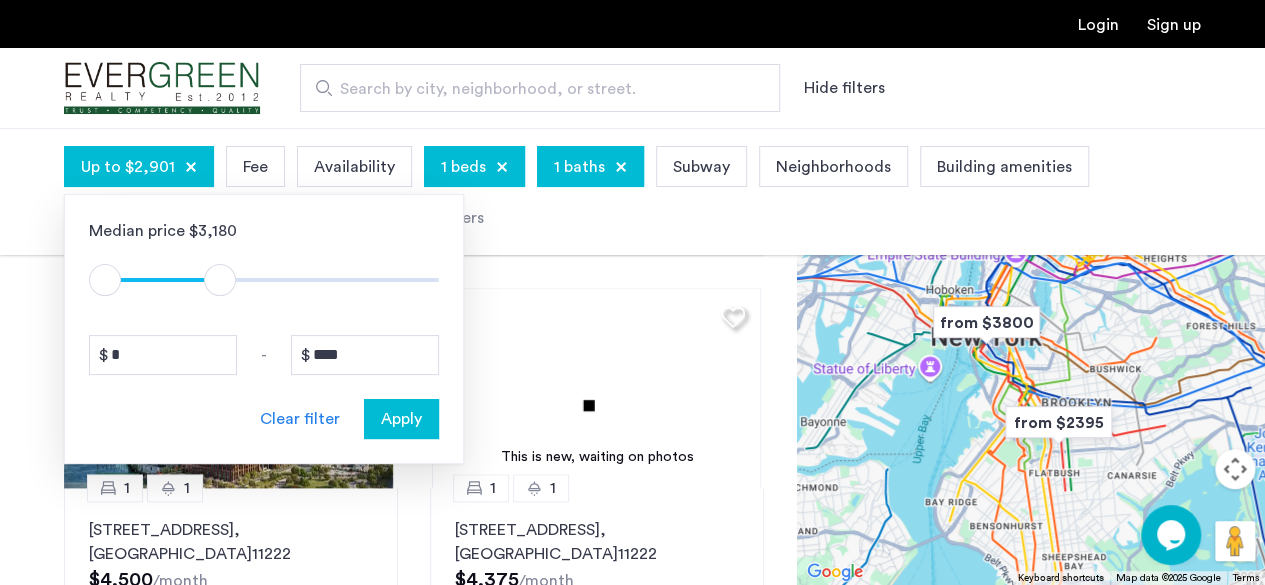 type on "****" 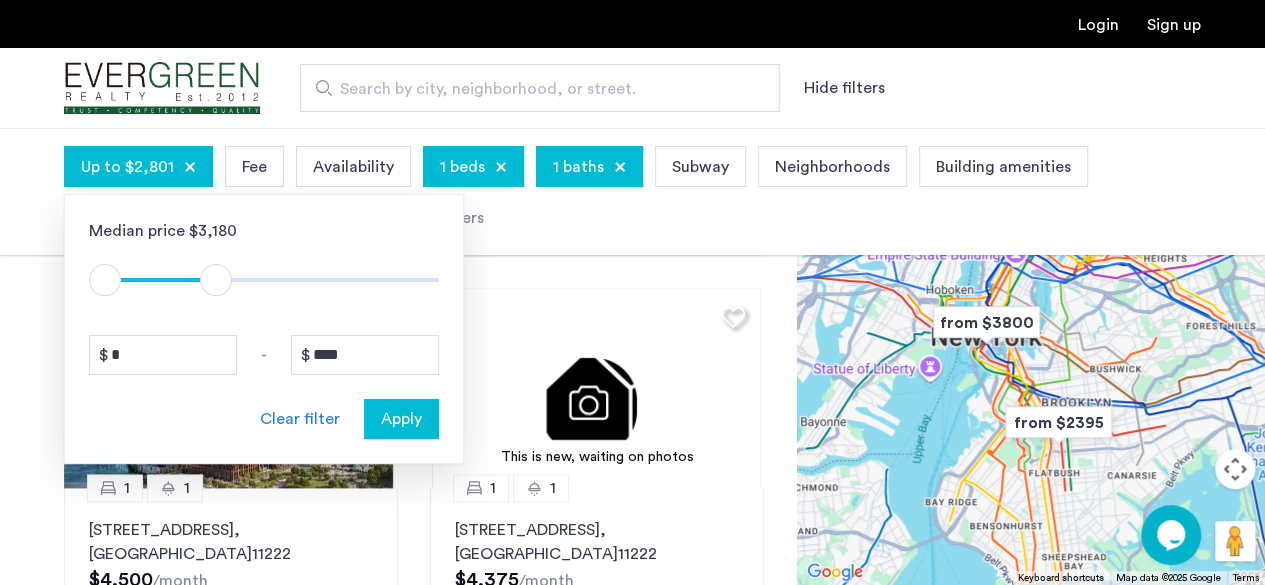 drag, startPoint x: 416, startPoint y: 277, endPoint x: 214, endPoint y: 291, distance: 202.48457 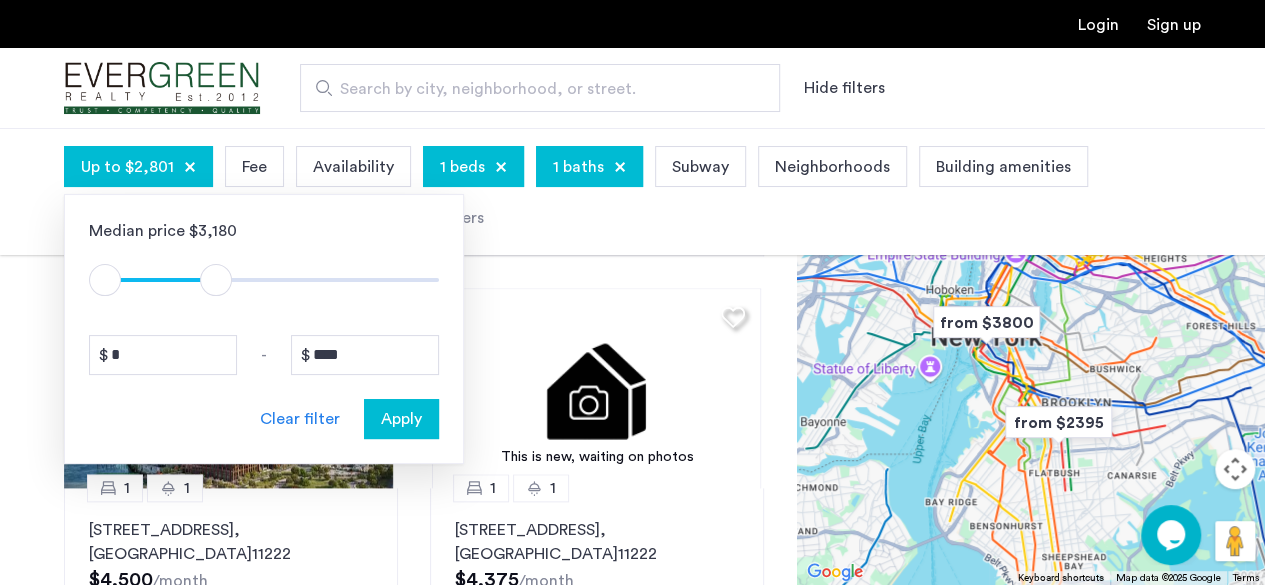 click at bounding box center [216, 280] 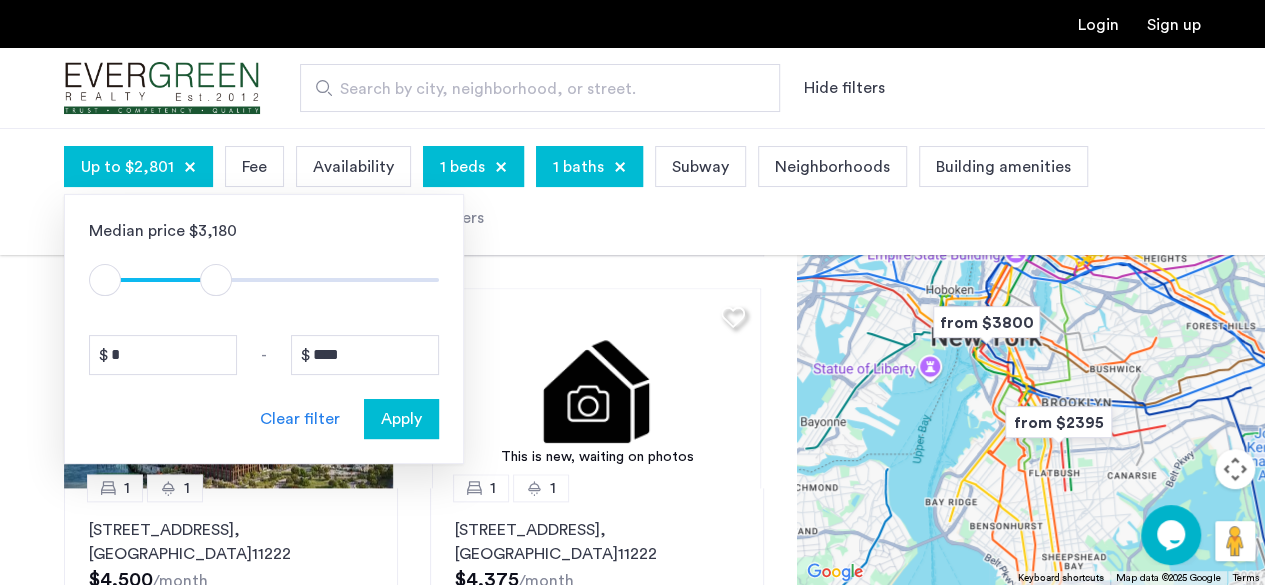 click on "Apply" at bounding box center [401, 419] 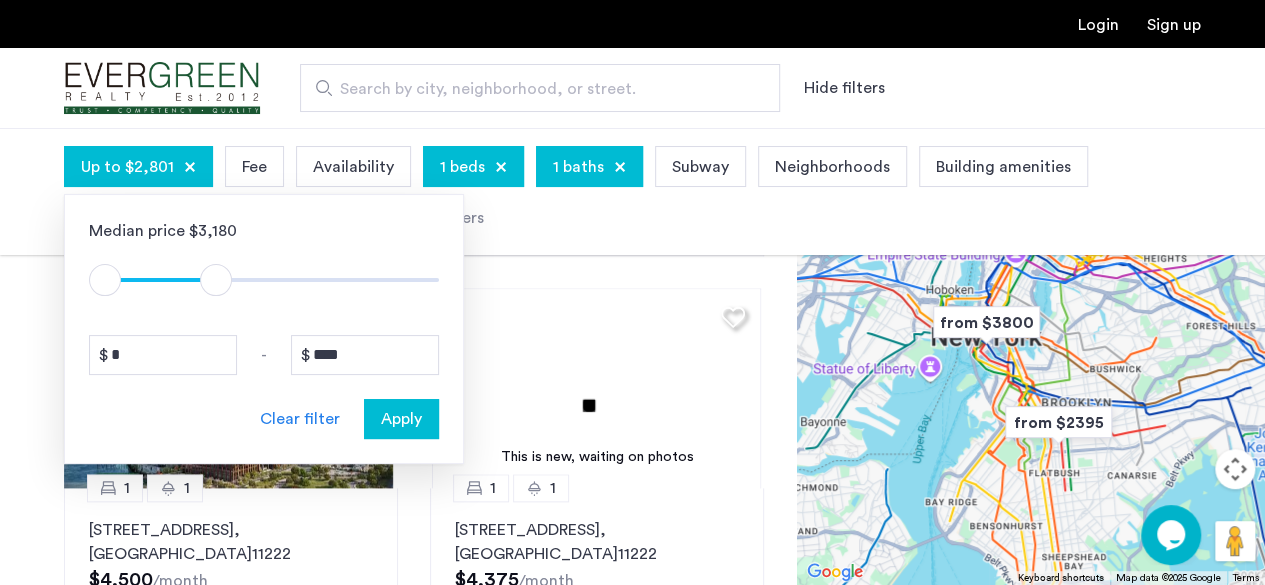 scroll, scrollTop: 0, scrollLeft: 0, axis: both 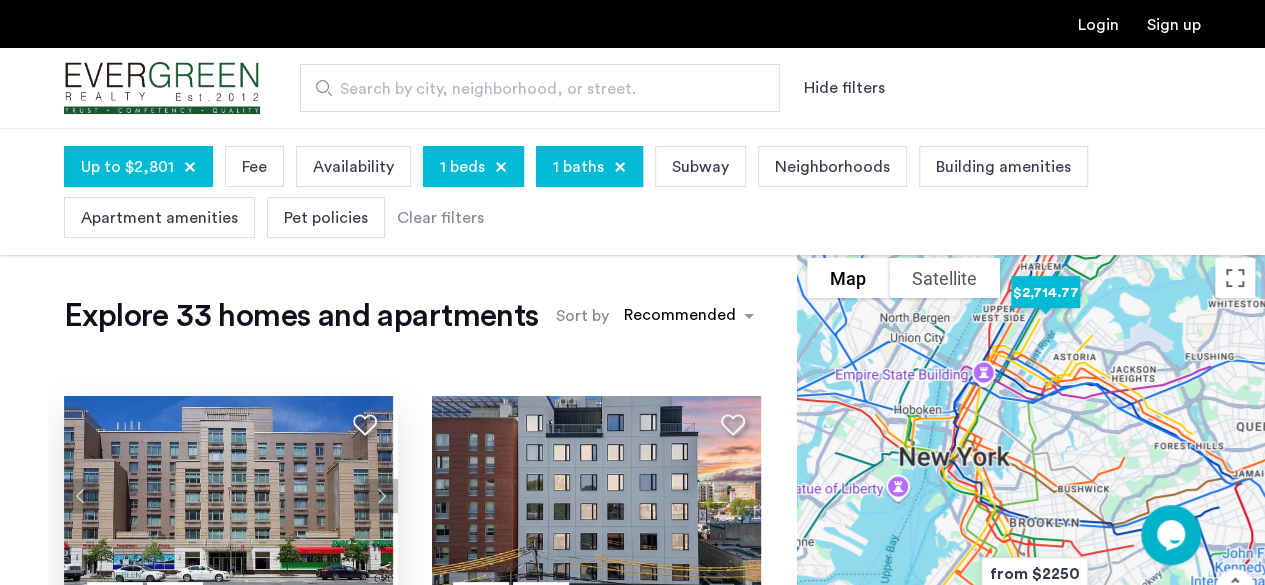 click 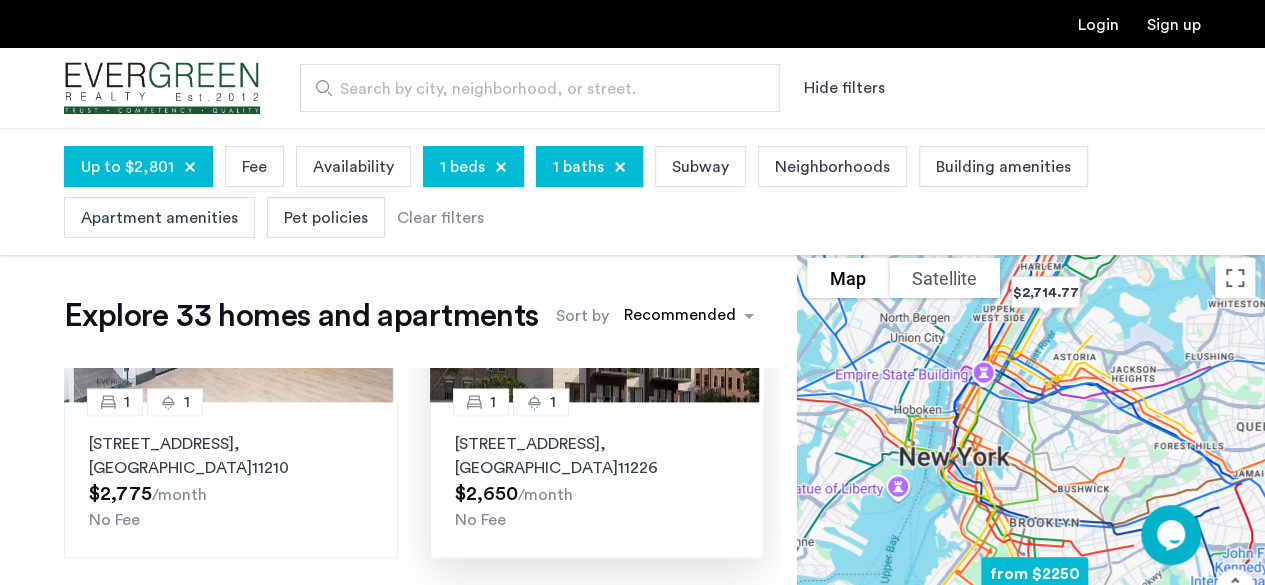 scroll, scrollTop: 1300, scrollLeft: 0, axis: vertical 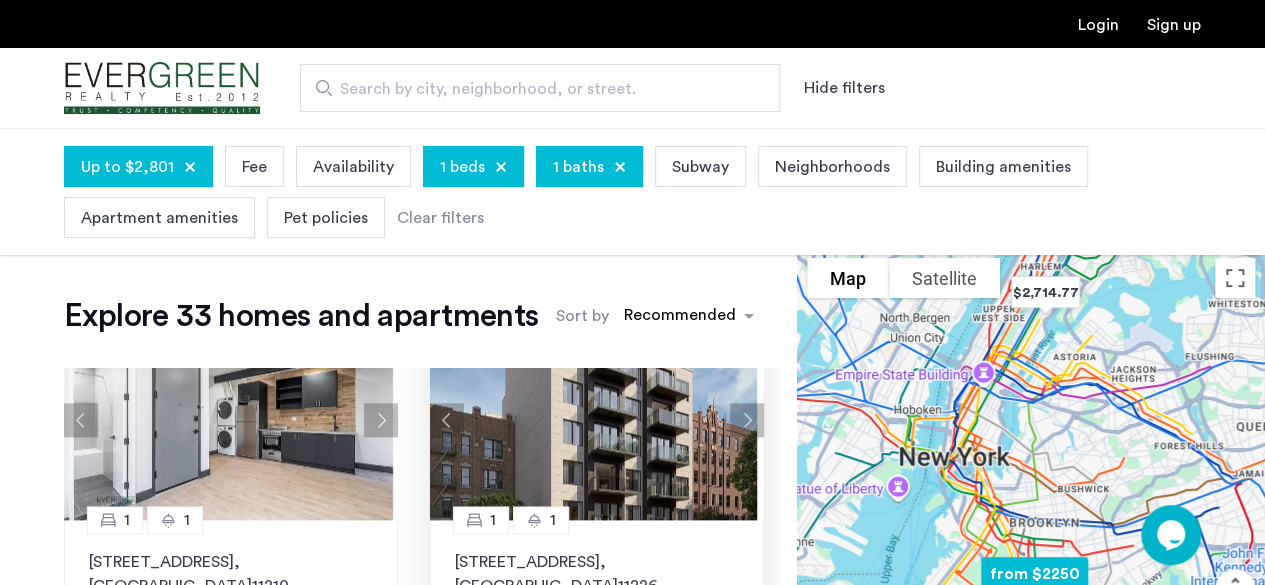 click 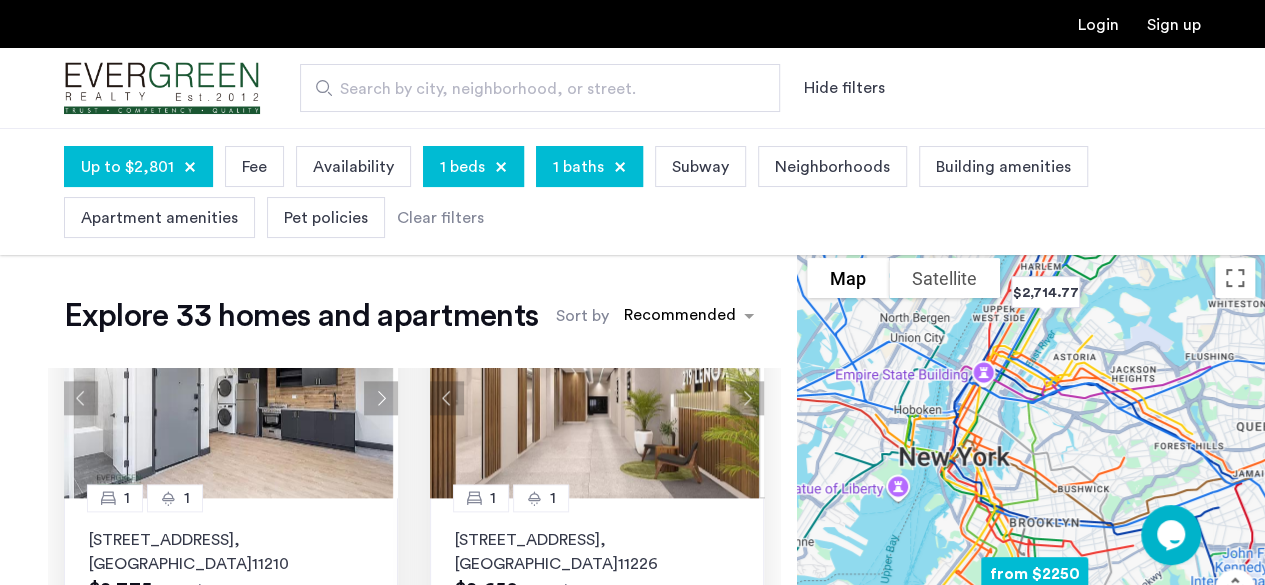 scroll, scrollTop: 1300, scrollLeft: 0, axis: vertical 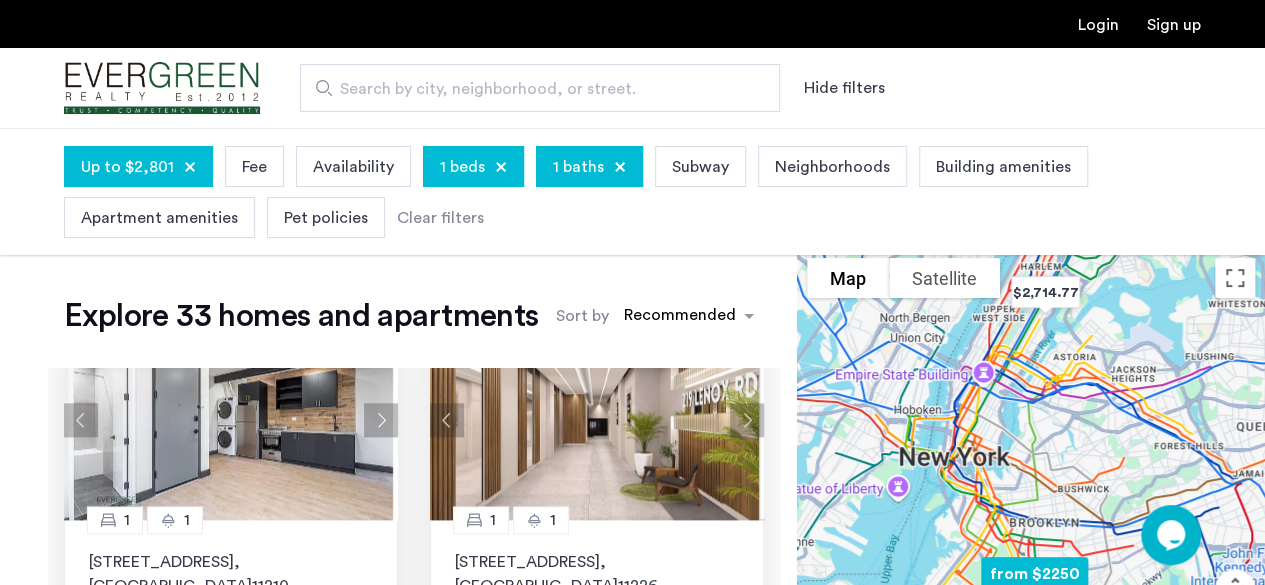 click 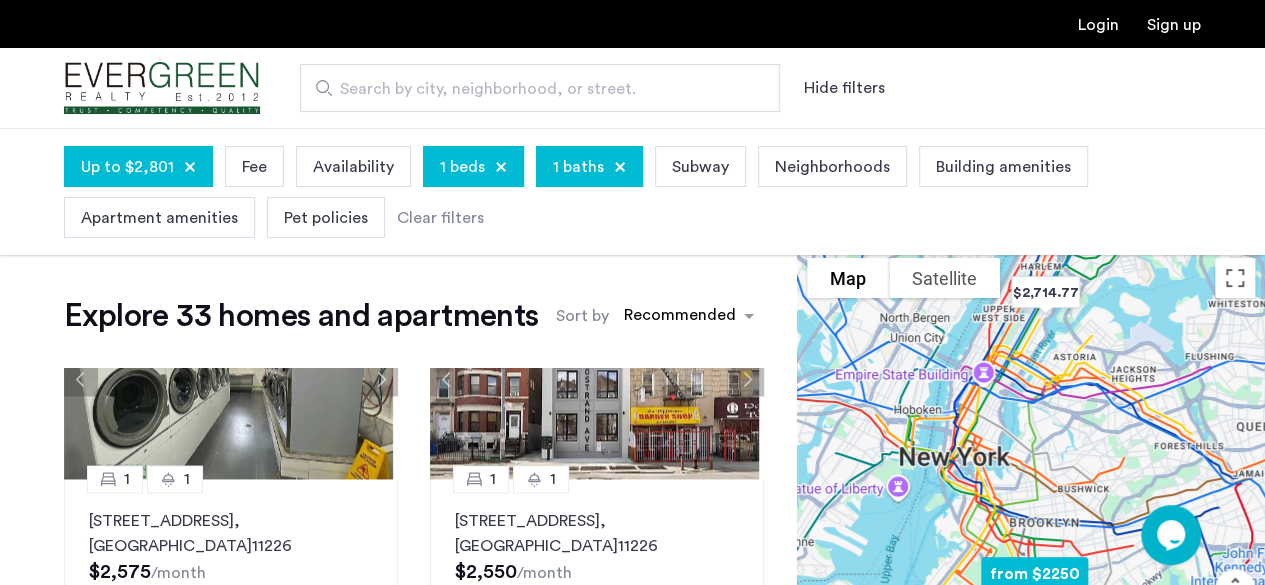 scroll, scrollTop: 1744, scrollLeft: 0, axis: vertical 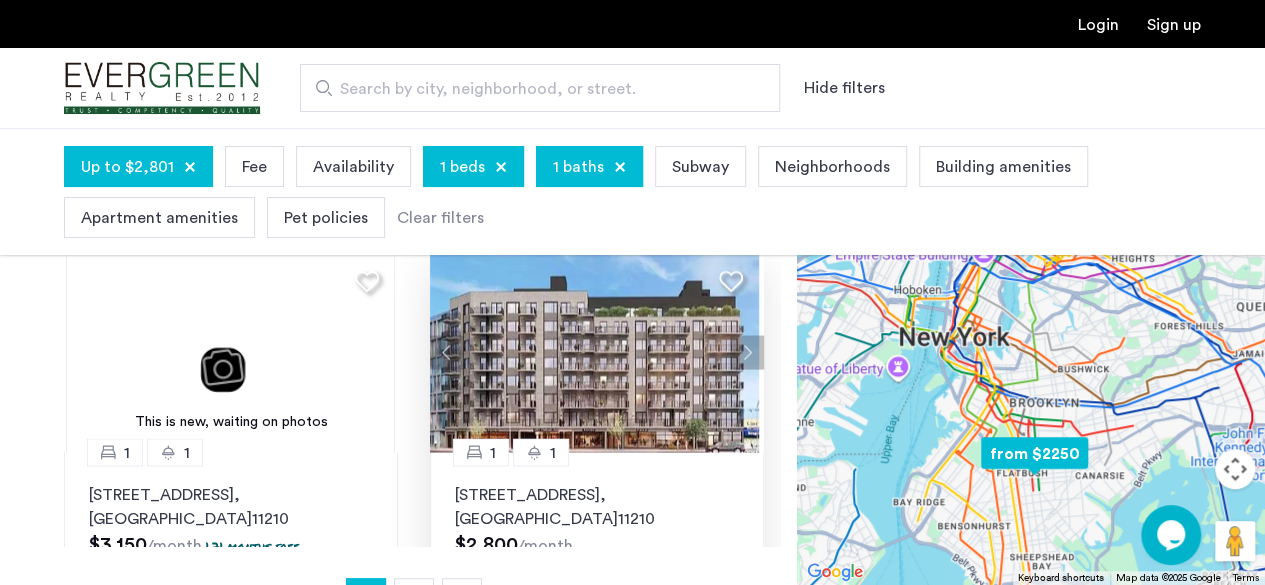 click 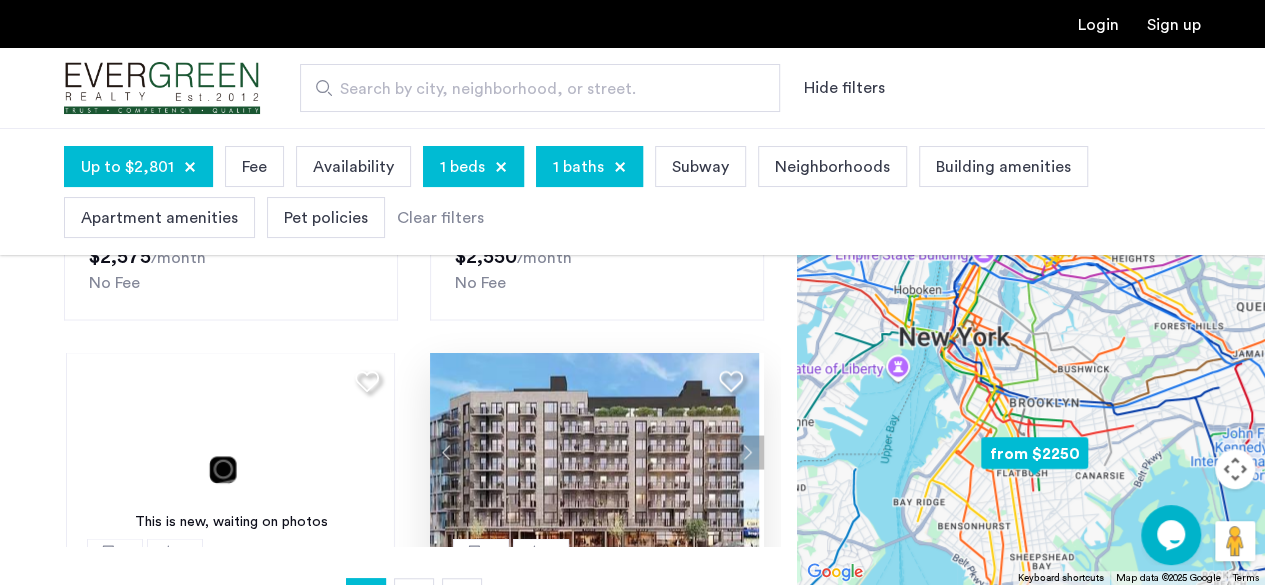 scroll, scrollTop: 1744, scrollLeft: 0, axis: vertical 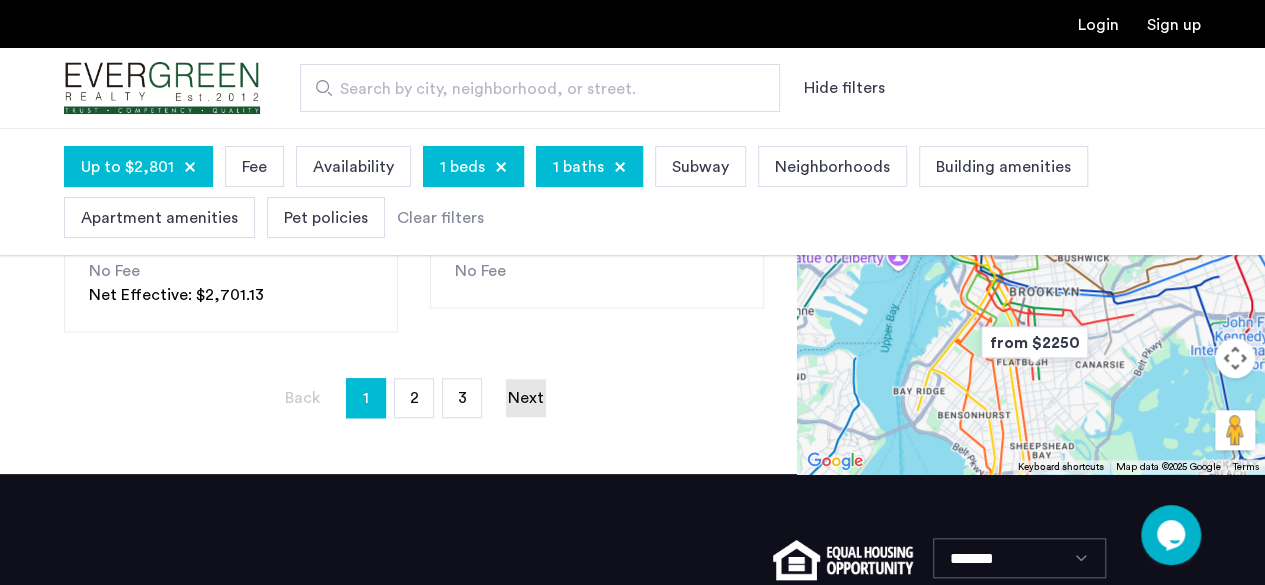click on "Next  page" at bounding box center [526, 398] 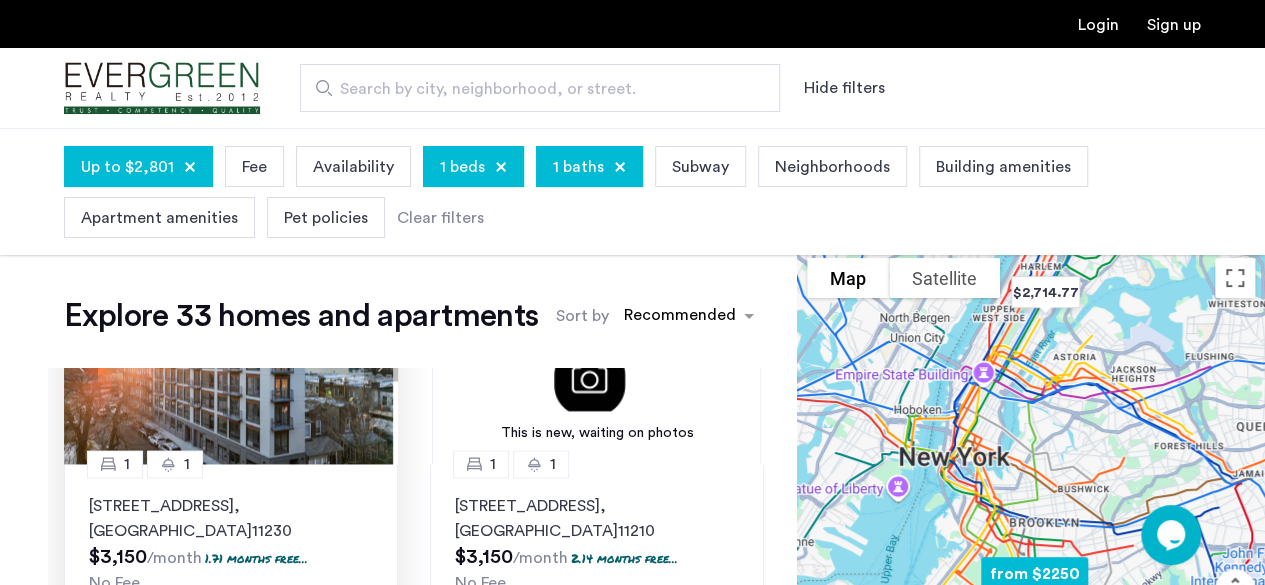 scroll, scrollTop: 1768, scrollLeft: 0, axis: vertical 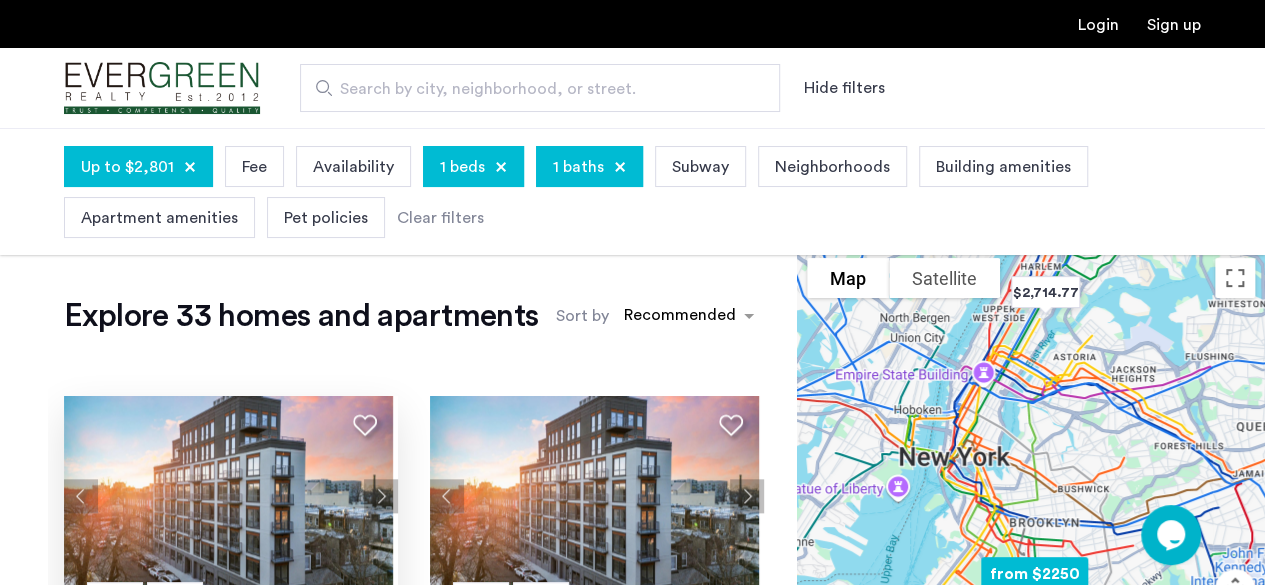 click 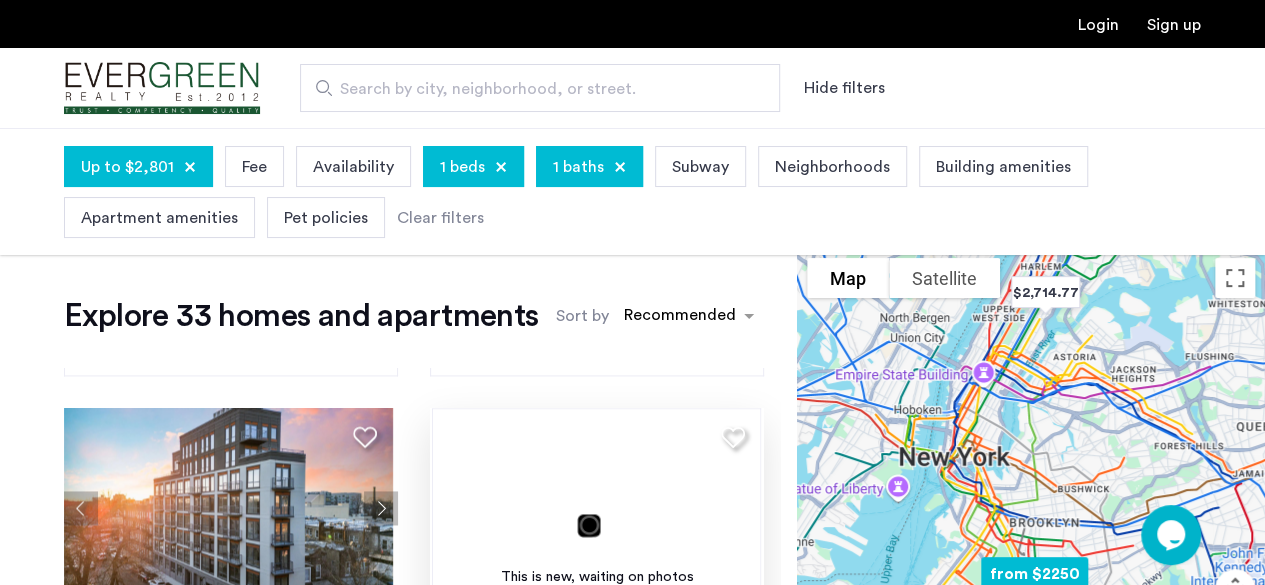 scroll, scrollTop: 1768, scrollLeft: 0, axis: vertical 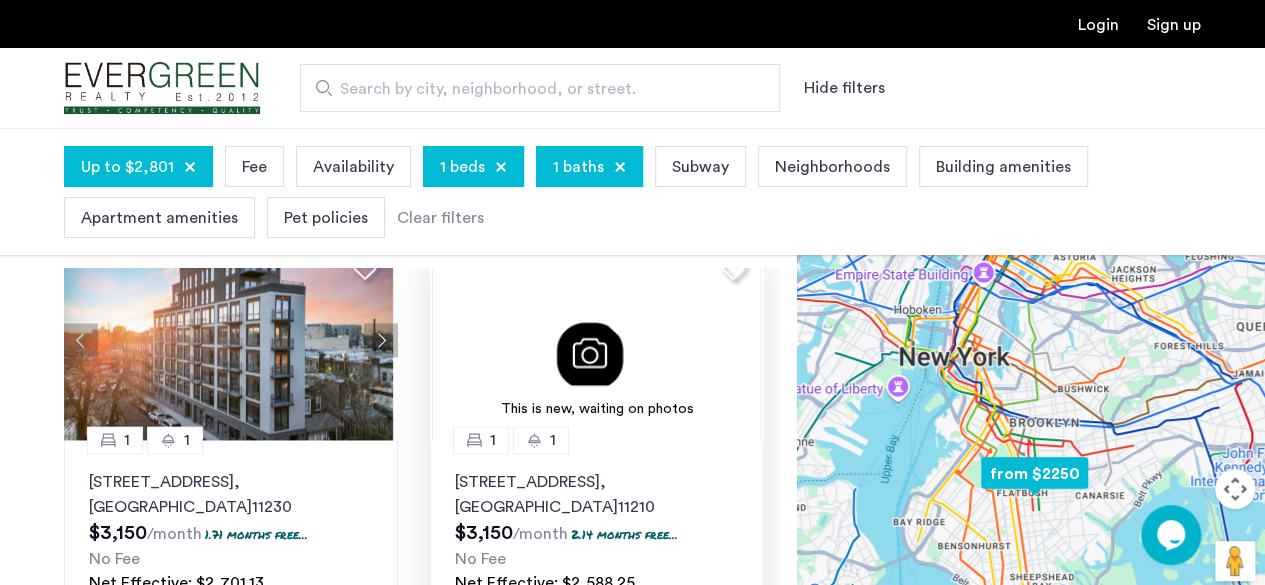 click 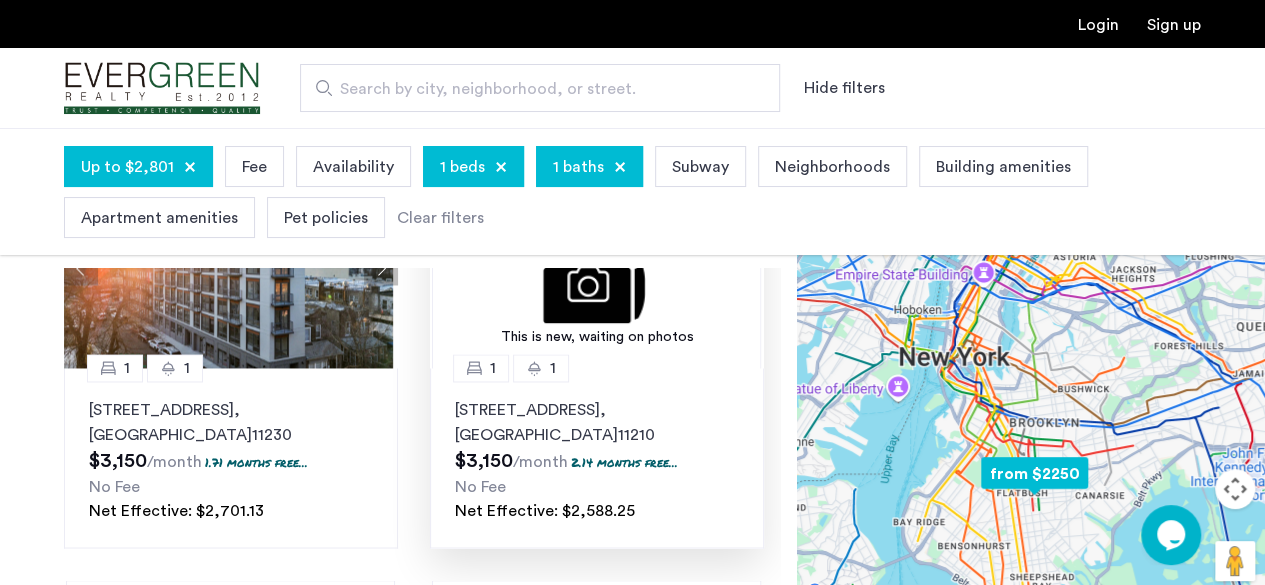 scroll, scrollTop: 1768, scrollLeft: 0, axis: vertical 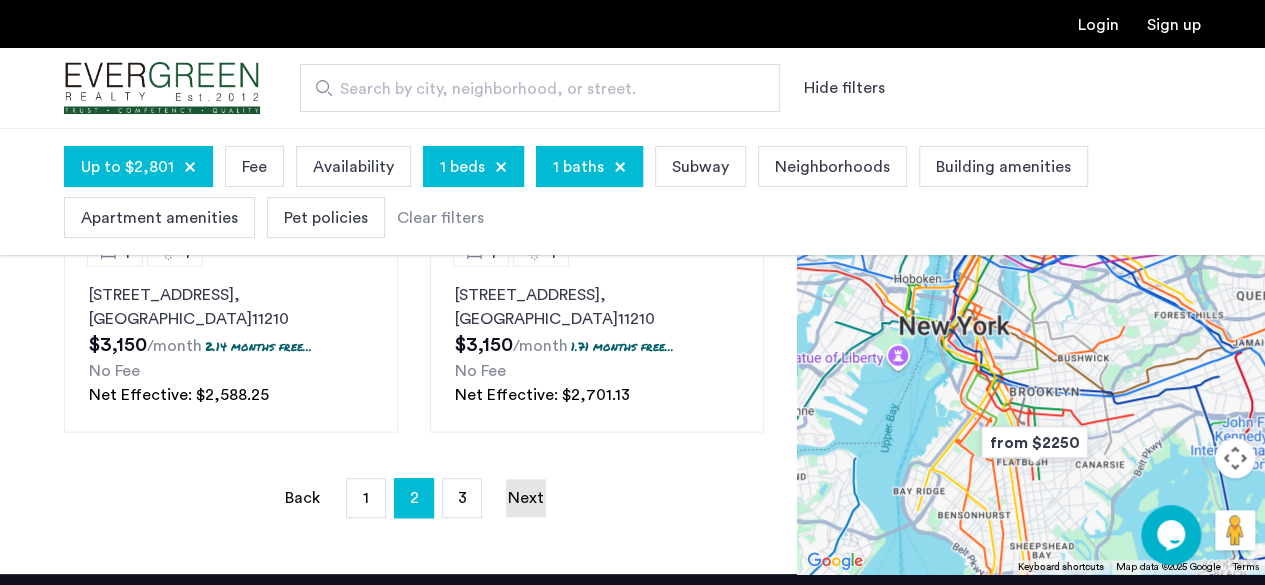 click on "Next  page" at bounding box center (526, 498) 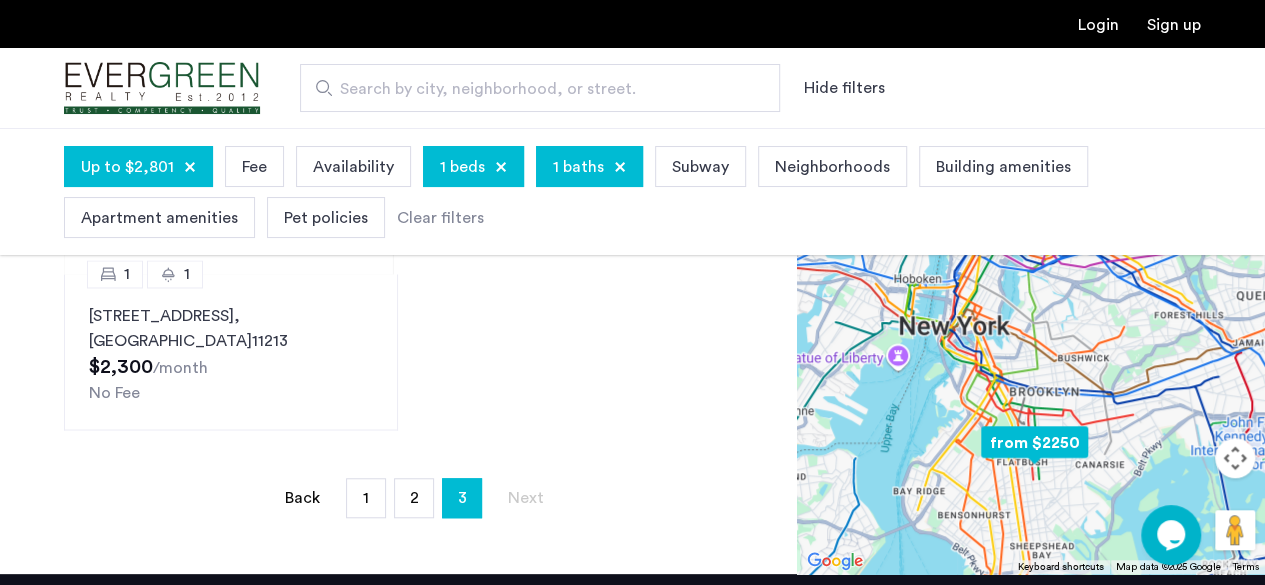 scroll, scrollTop: 0, scrollLeft: 0, axis: both 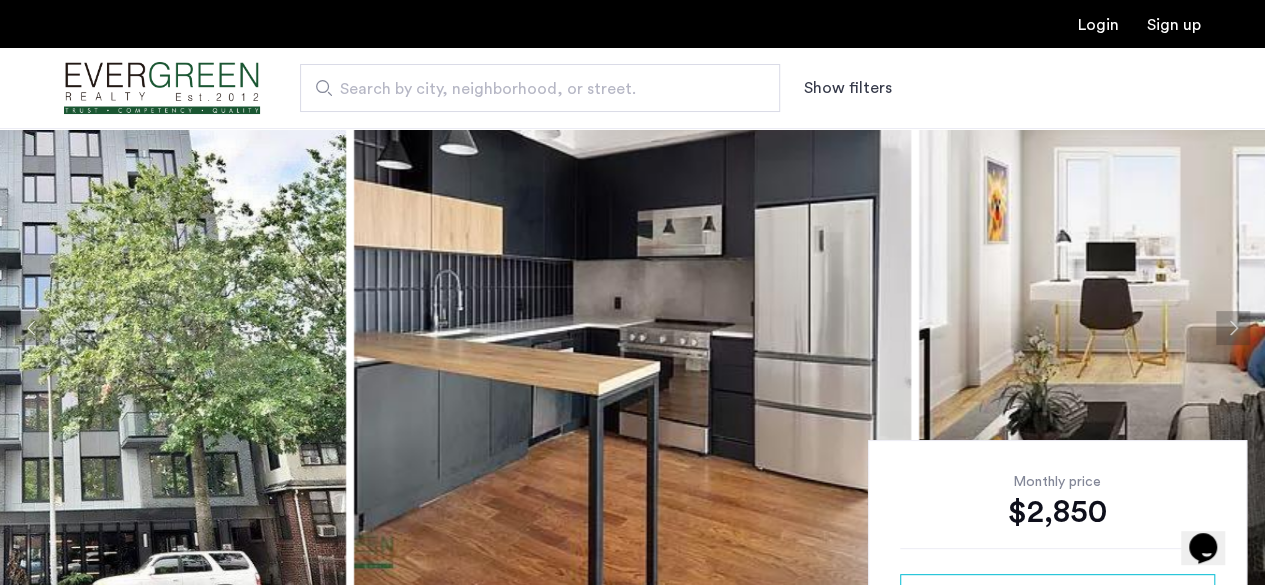 click 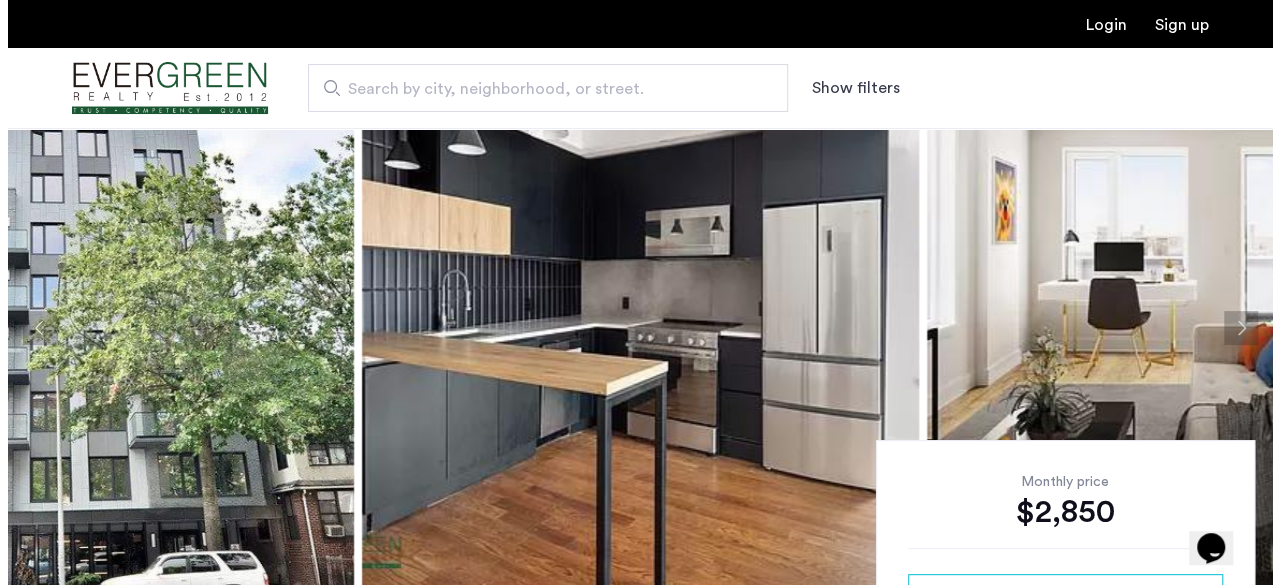 scroll, scrollTop: 0, scrollLeft: 0, axis: both 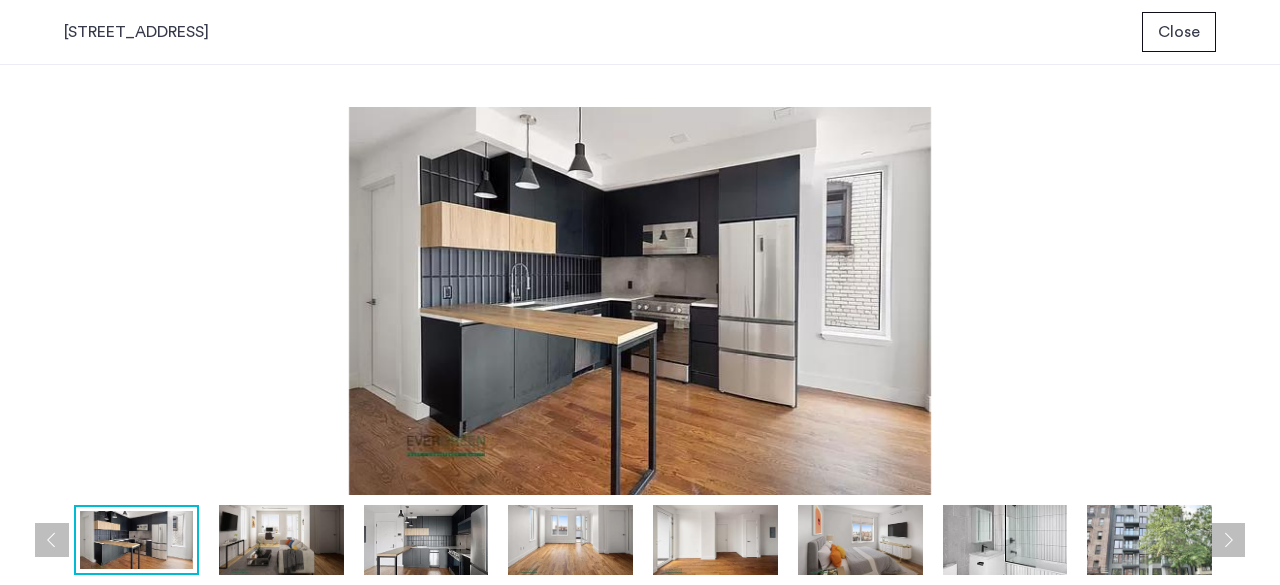 click at bounding box center (136, 540) 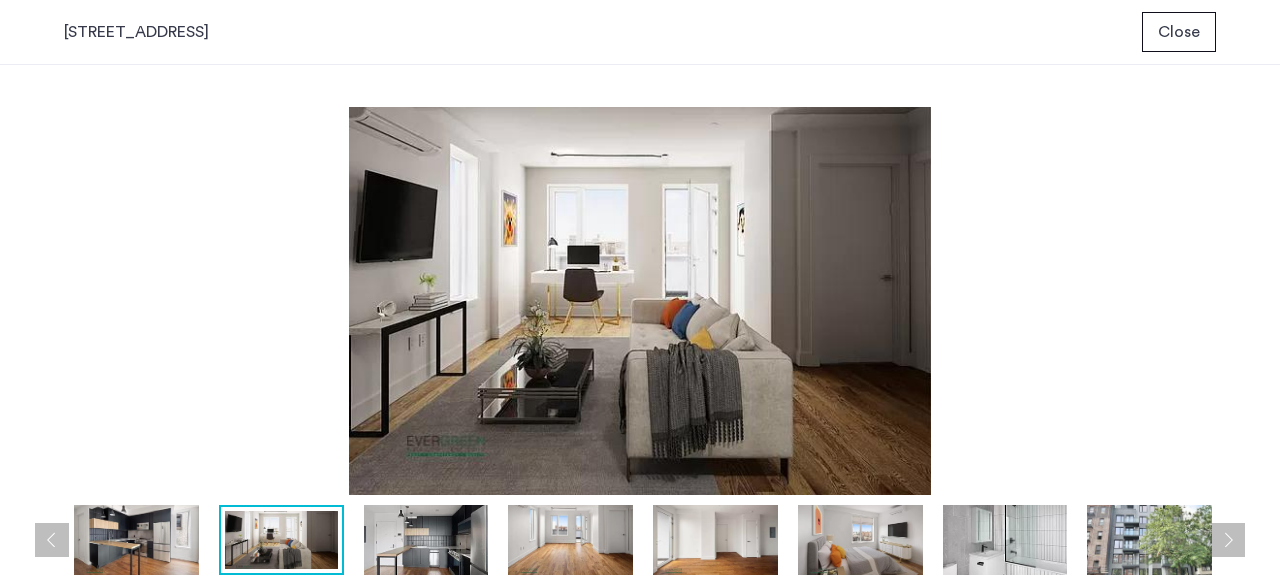 click at bounding box center (426, 540) 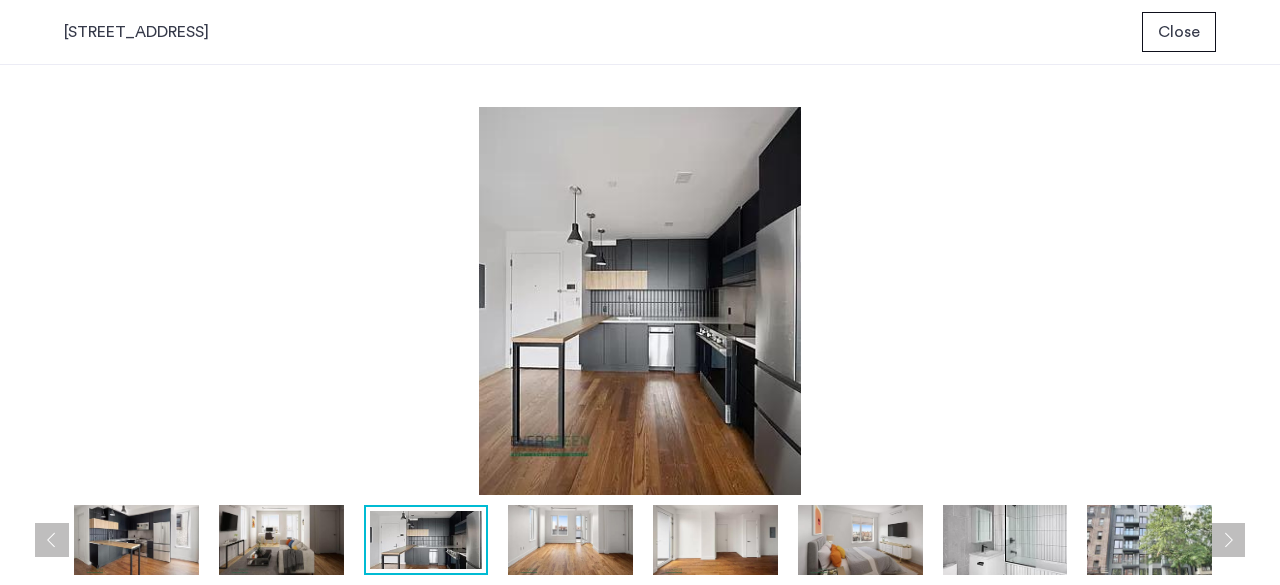 click at bounding box center (570, 540) 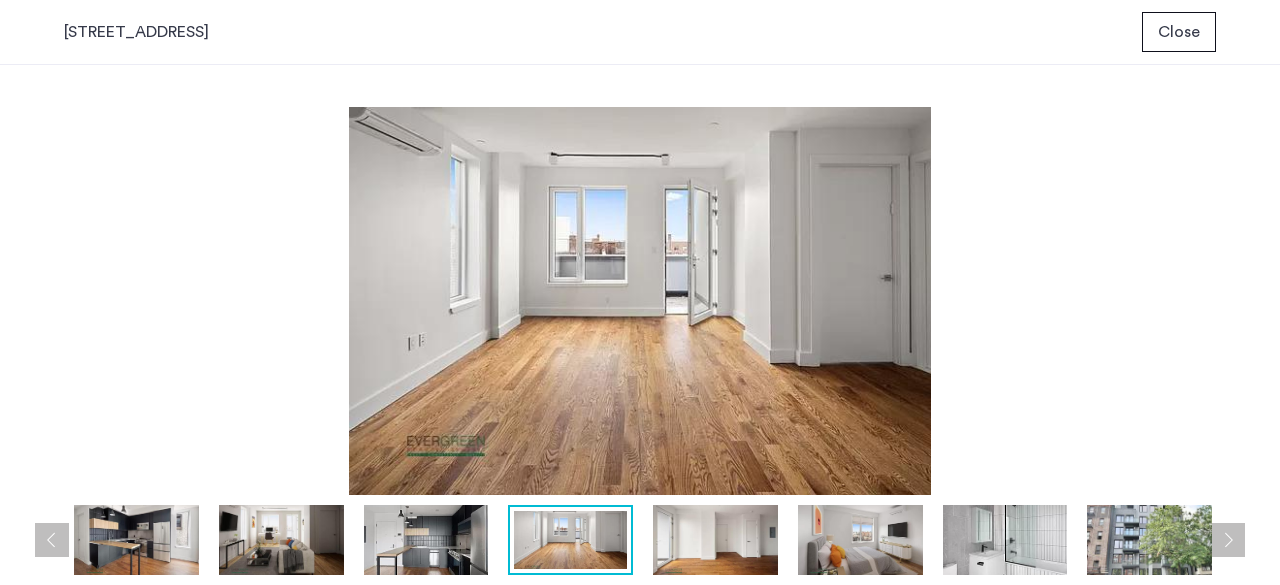 click at bounding box center (645, 540) 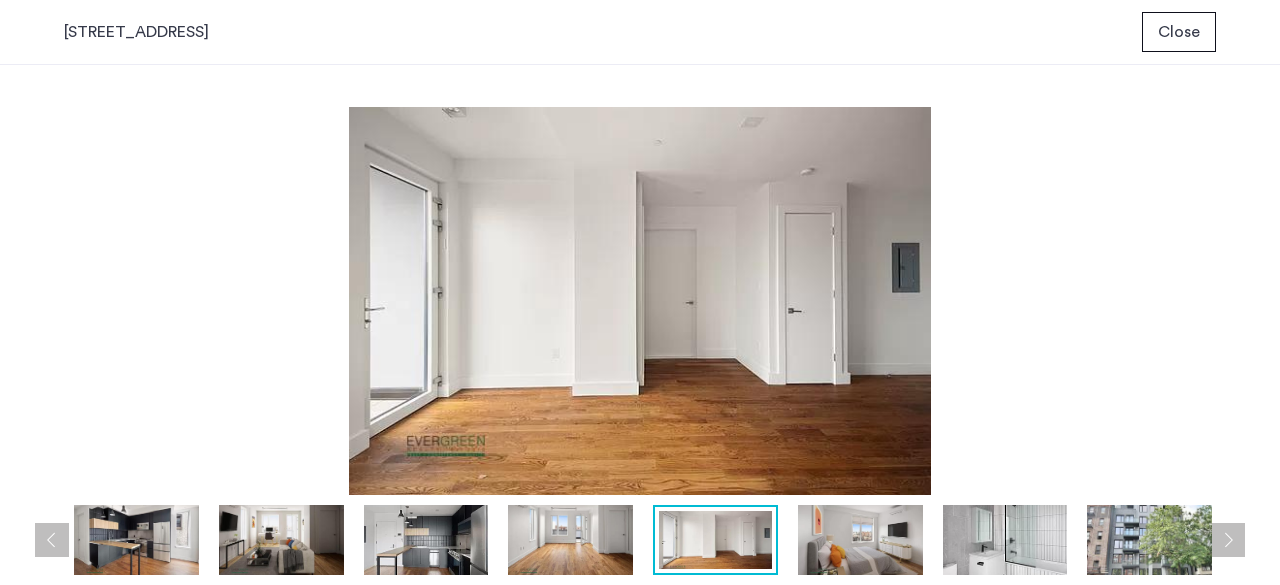 click at bounding box center (860, 540) 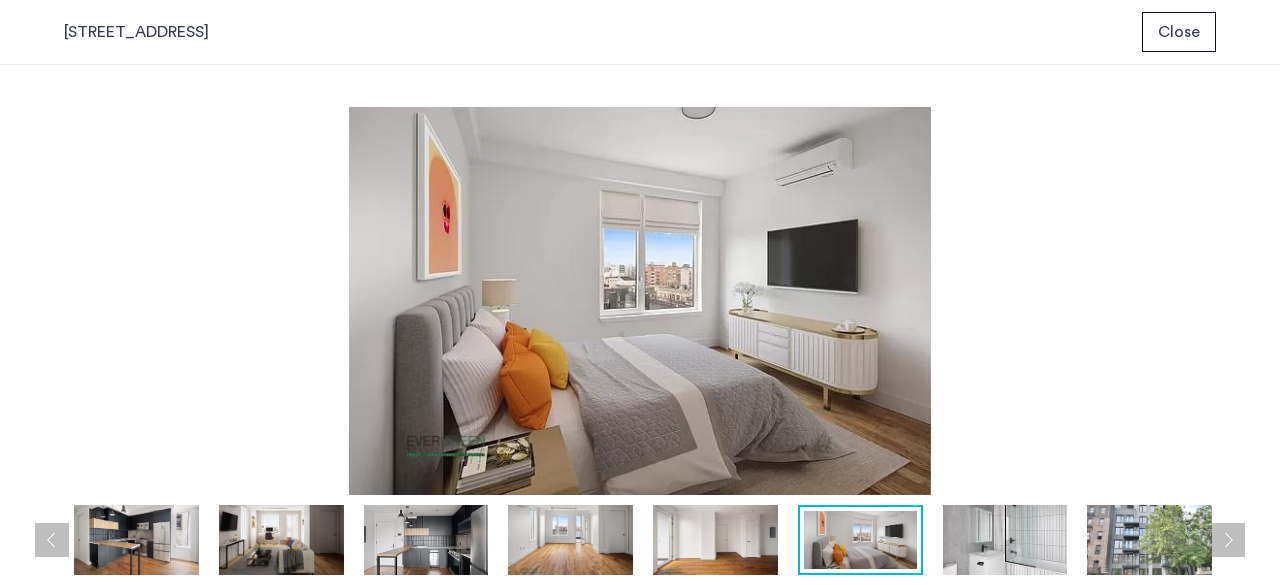click at bounding box center (1005, 540) 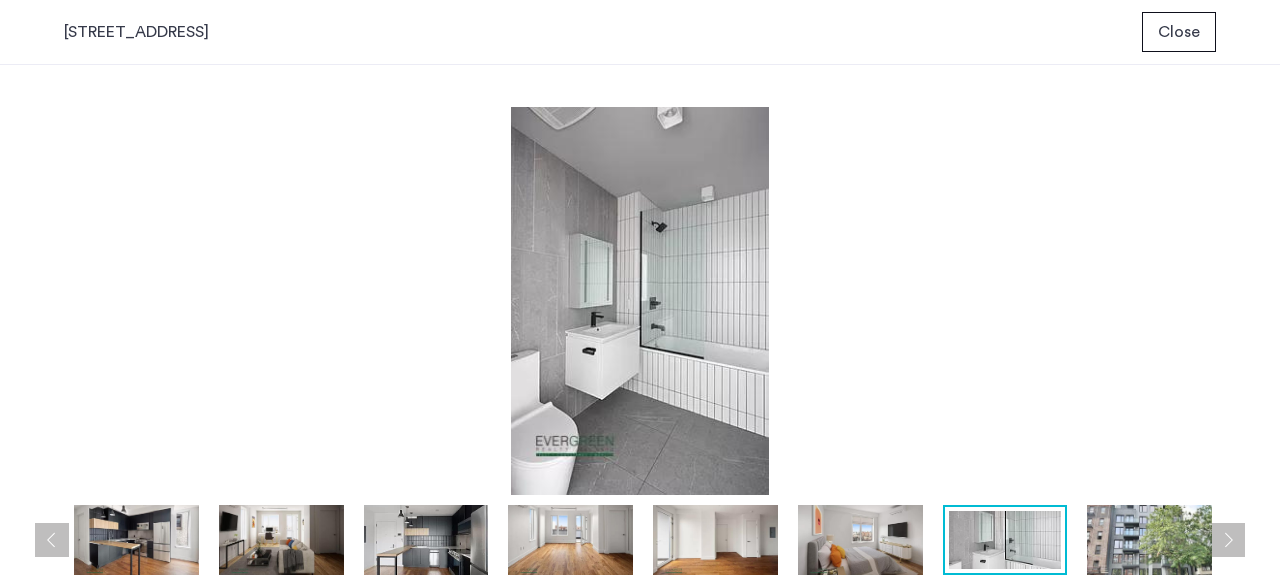 drag, startPoint x: 1120, startPoint y: 538, endPoint x: 1215, endPoint y: 530, distance: 95.33625 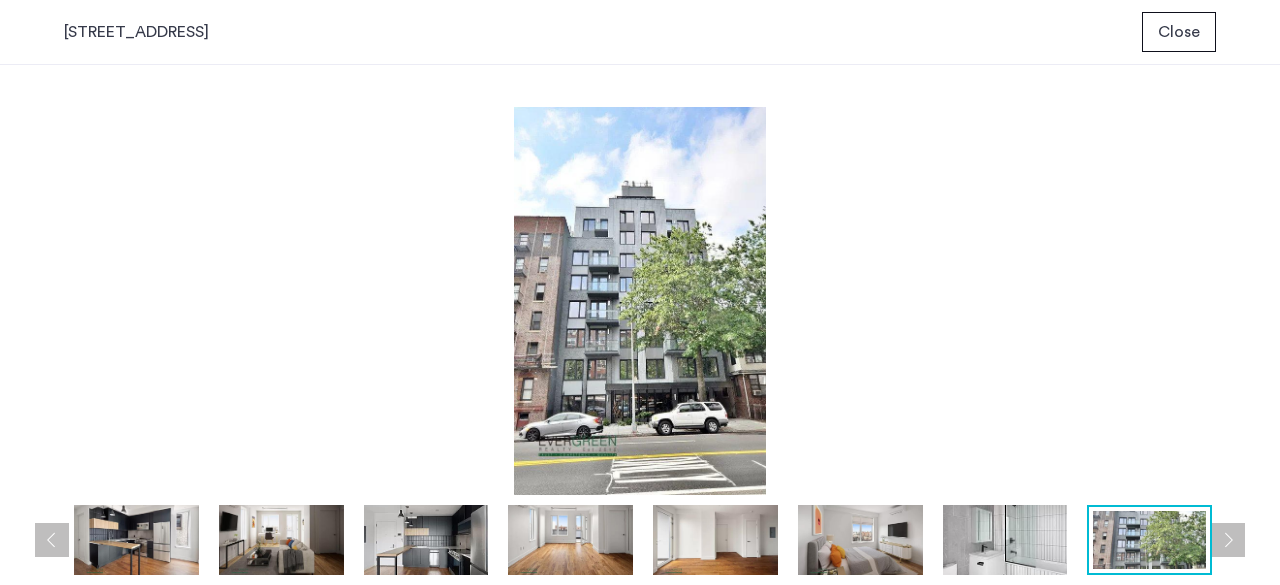 click on "prev next prev next" at bounding box center [640, 325] 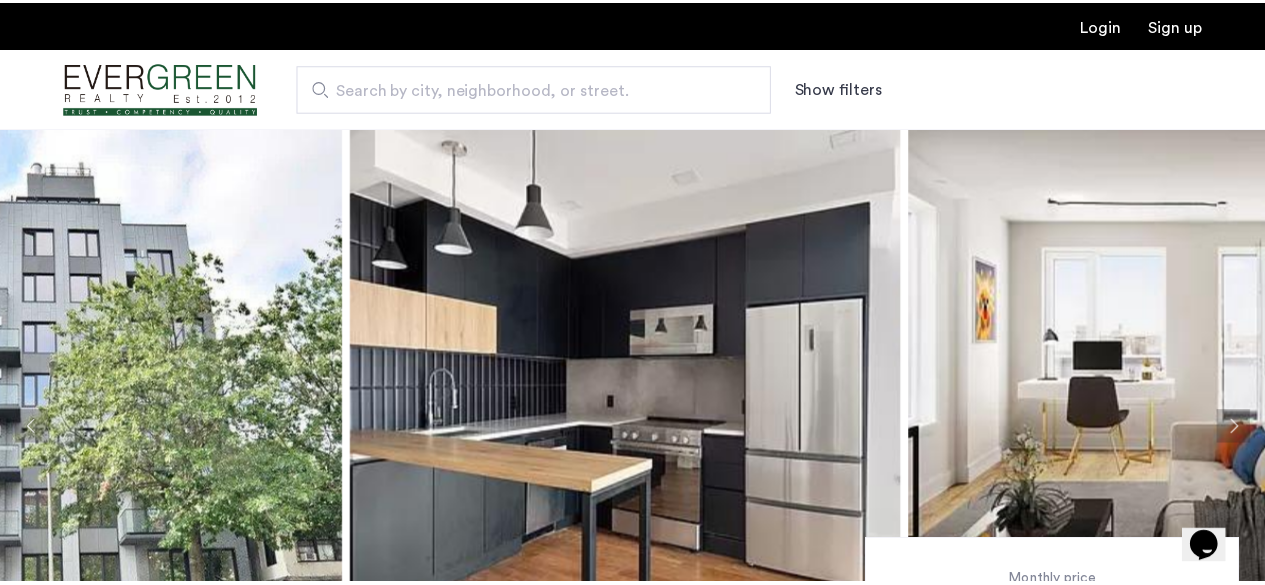 scroll, scrollTop: 128, scrollLeft: 0, axis: vertical 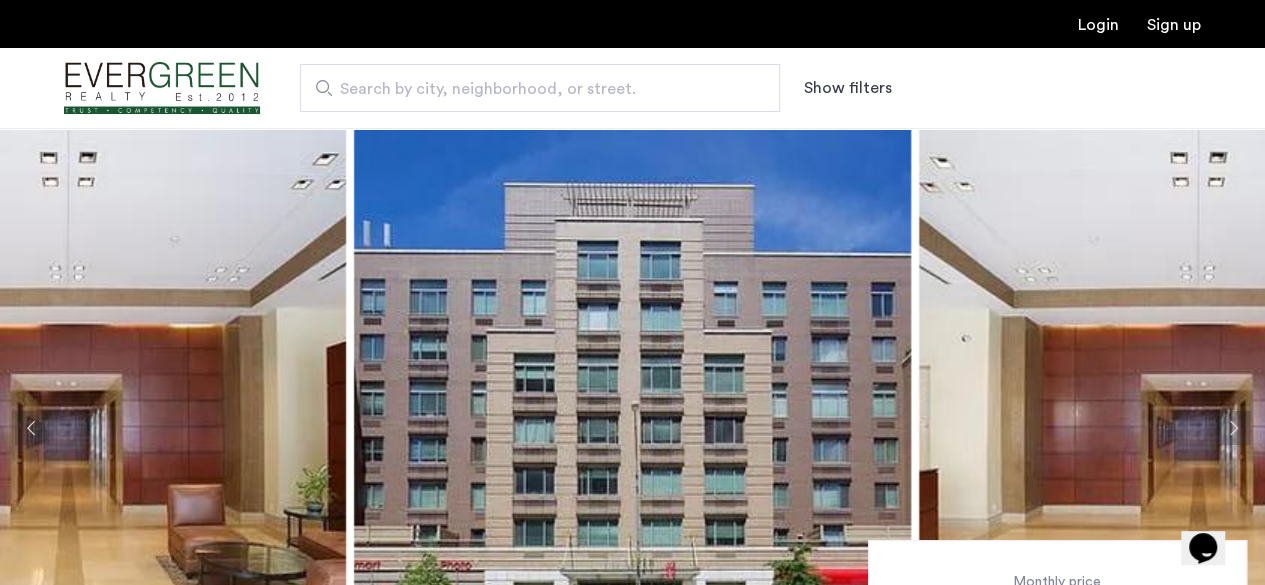 click 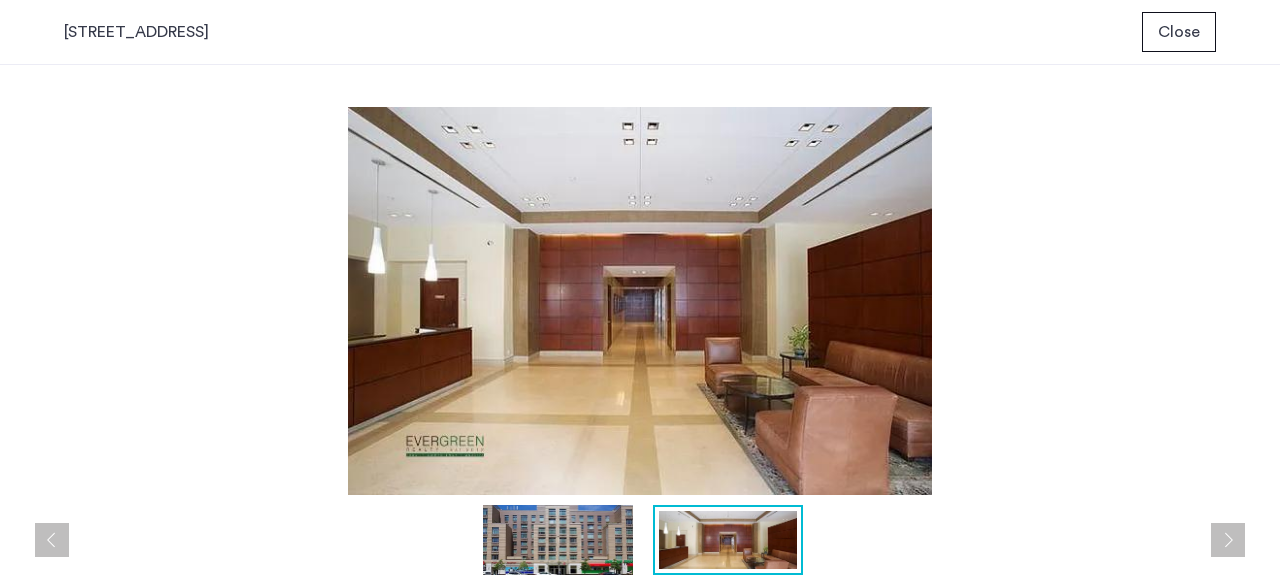 click at bounding box center (558, 540) 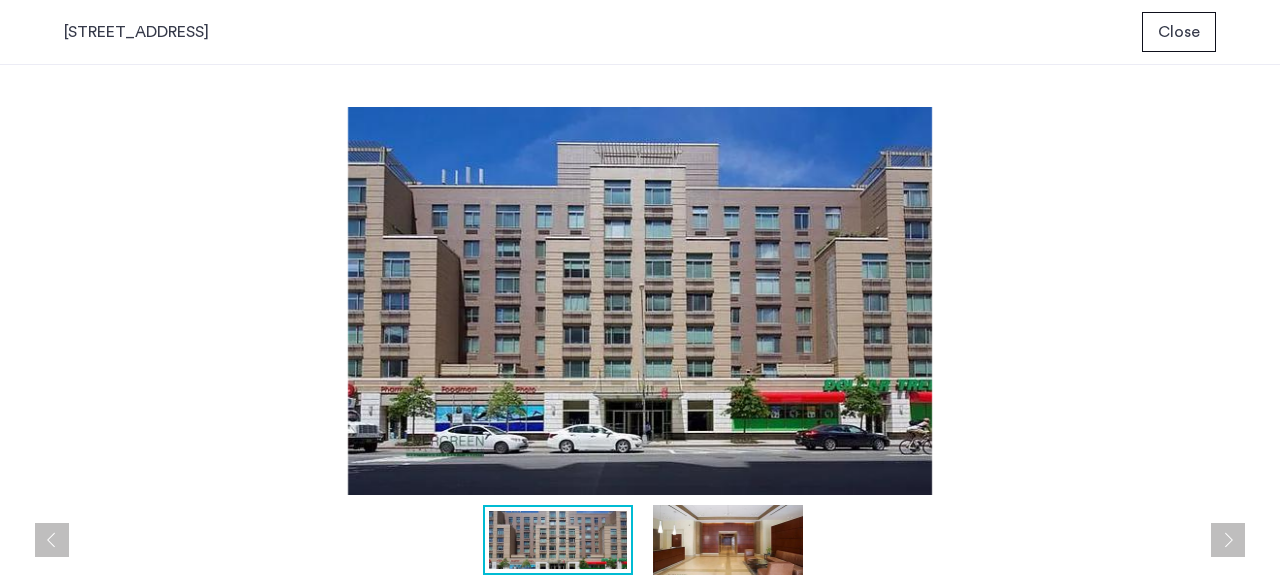 click at bounding box center [640, 301] 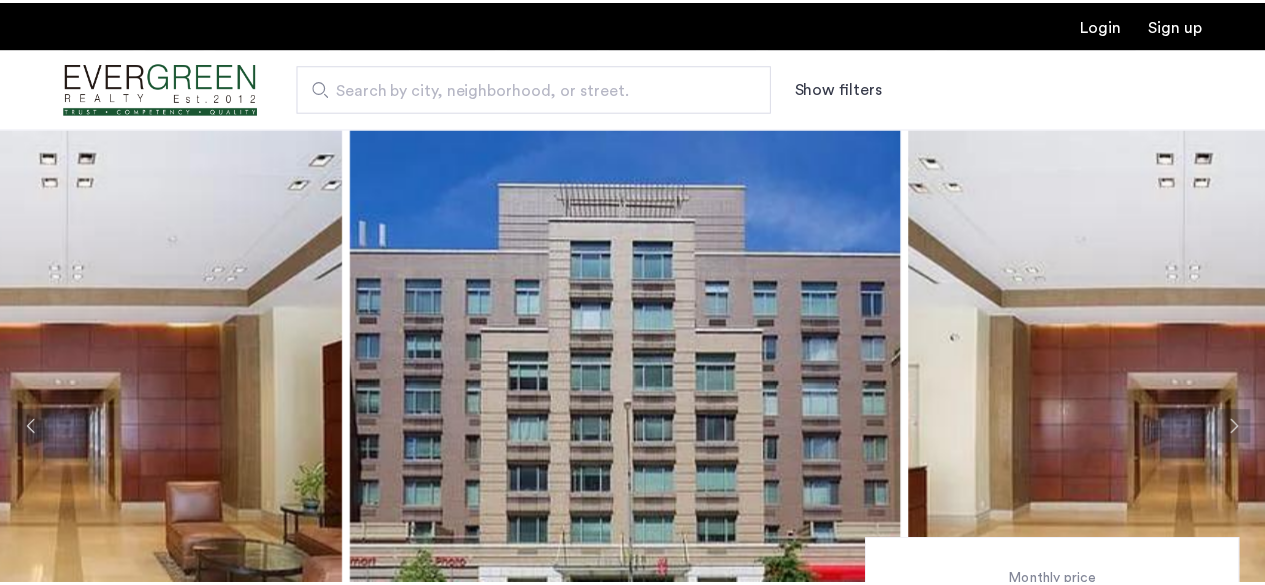 scroll, scrollTop: 128, scrollLeft: 0, axis: vertical 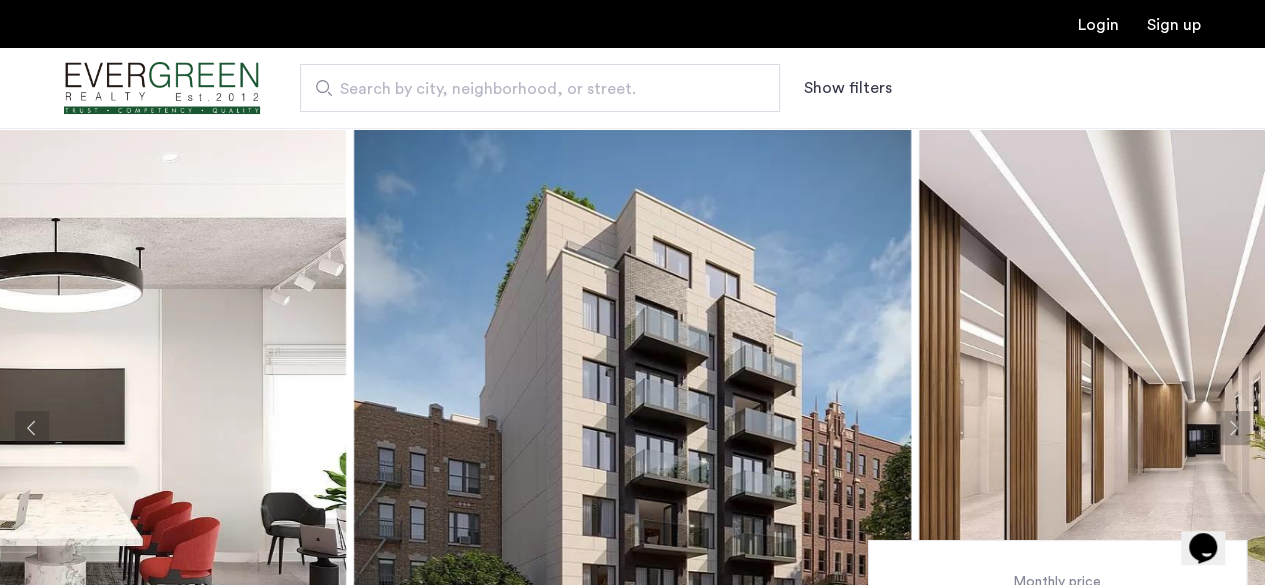click 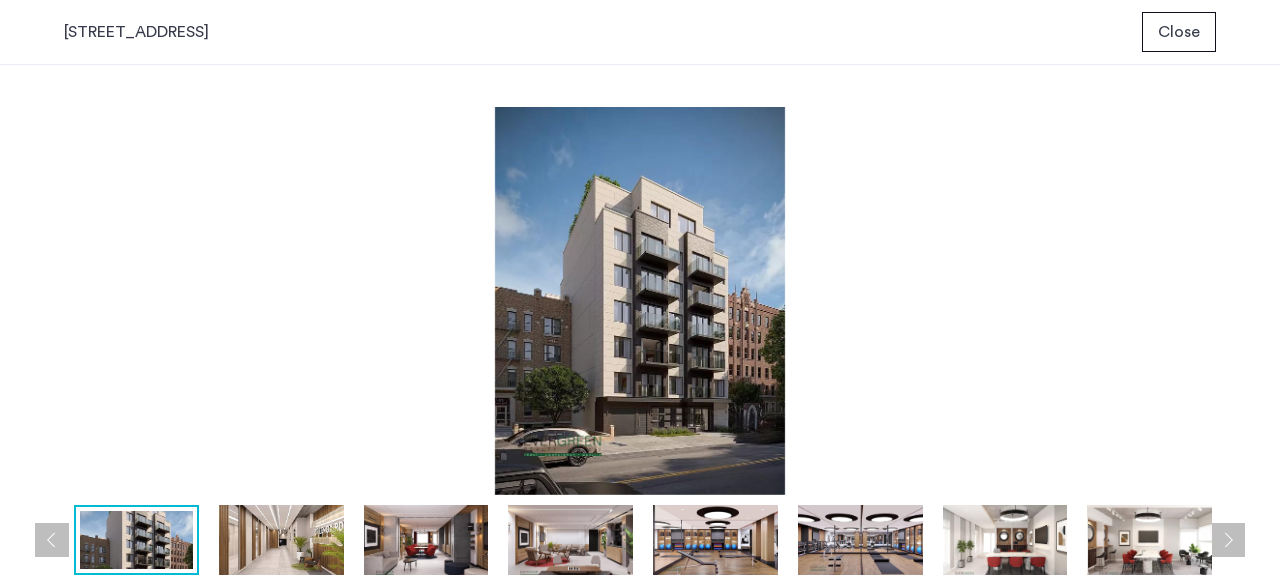 click at bounding box center (281, 540) 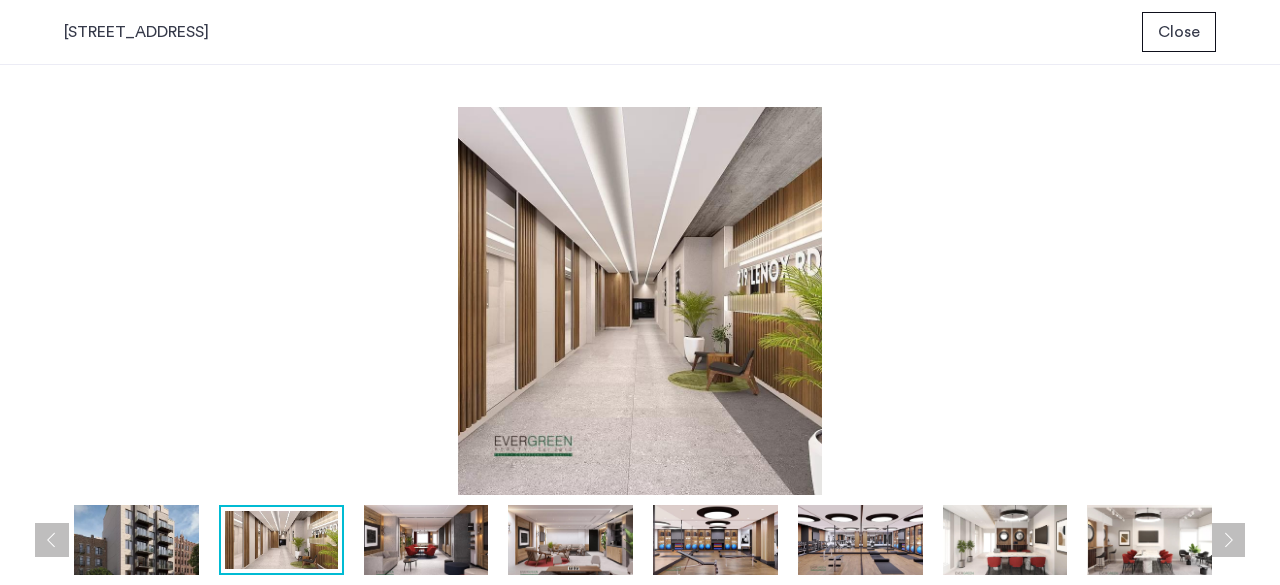 click at bounding box center [426, 540] 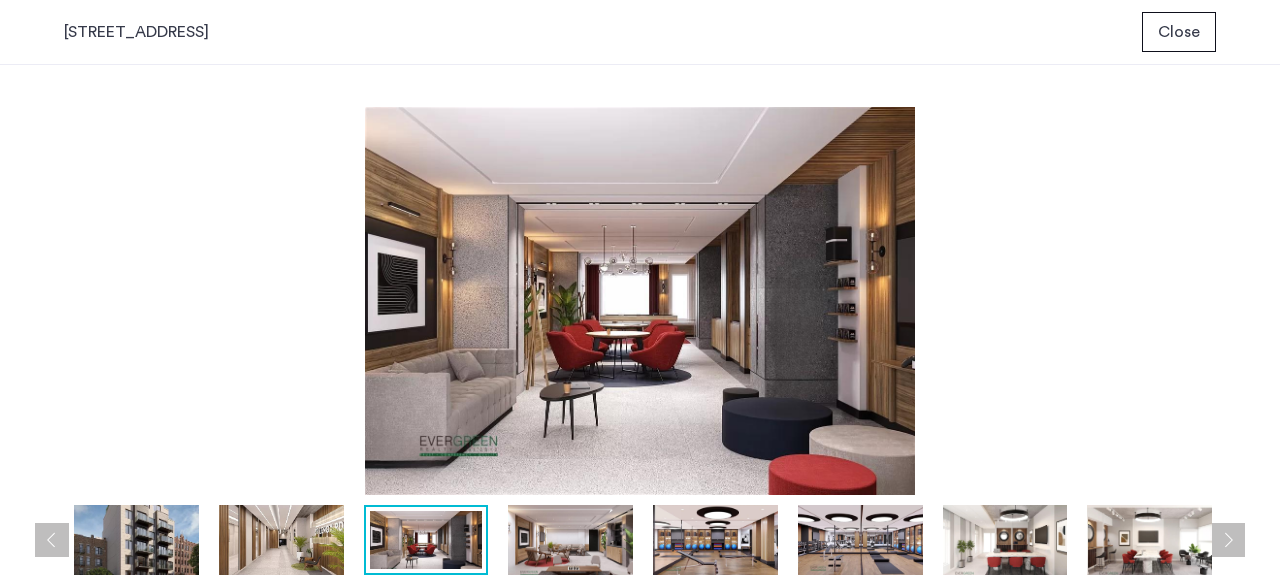 click at bounding box center [570, 540] 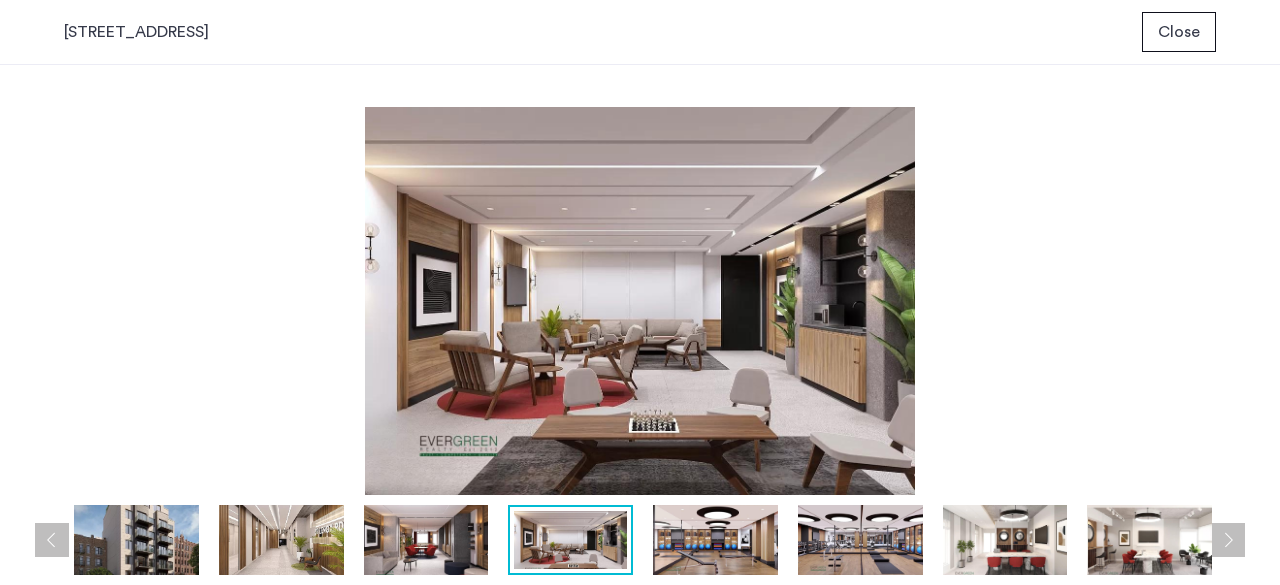 click at bounding box center [715, 540] 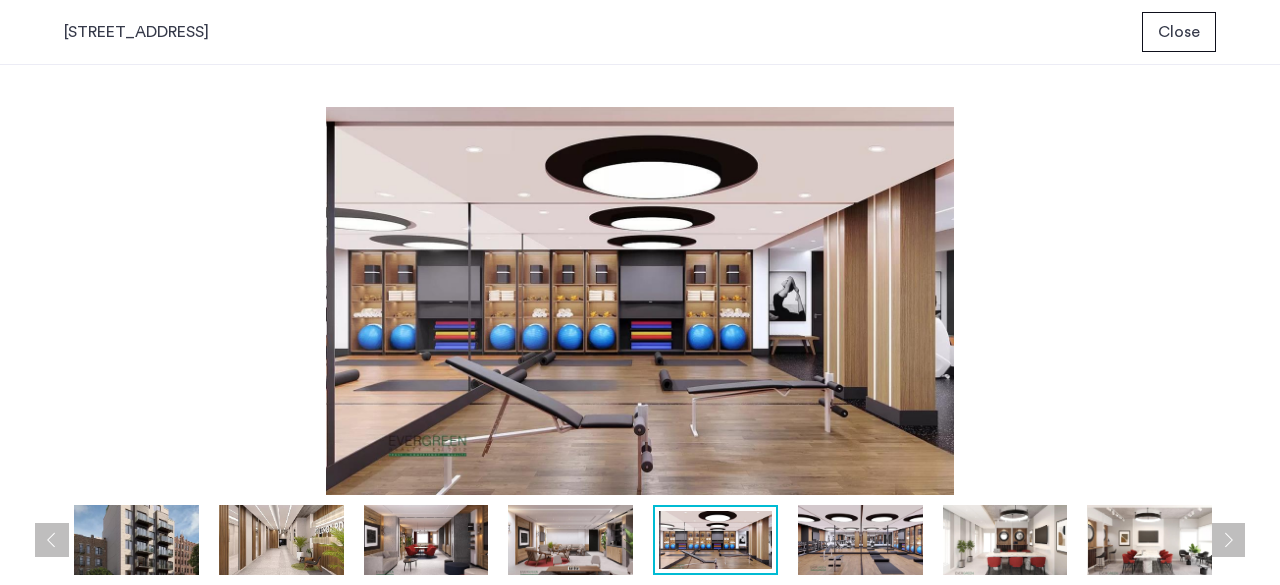 click at bounding box center [860, 540] 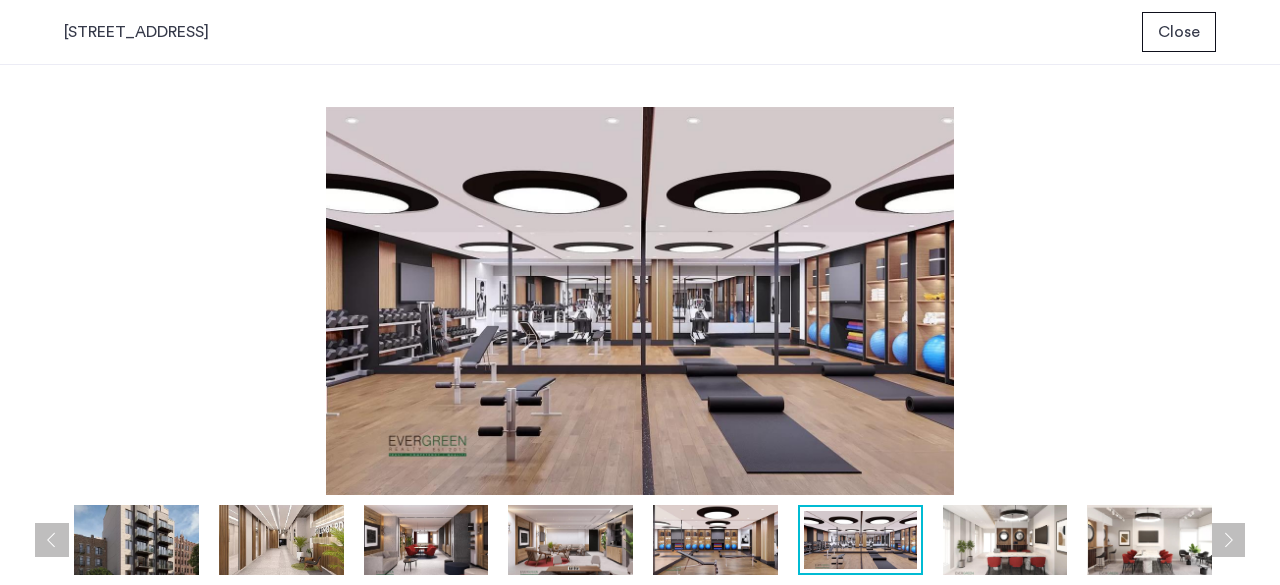 click at bounding box center (860, 540) 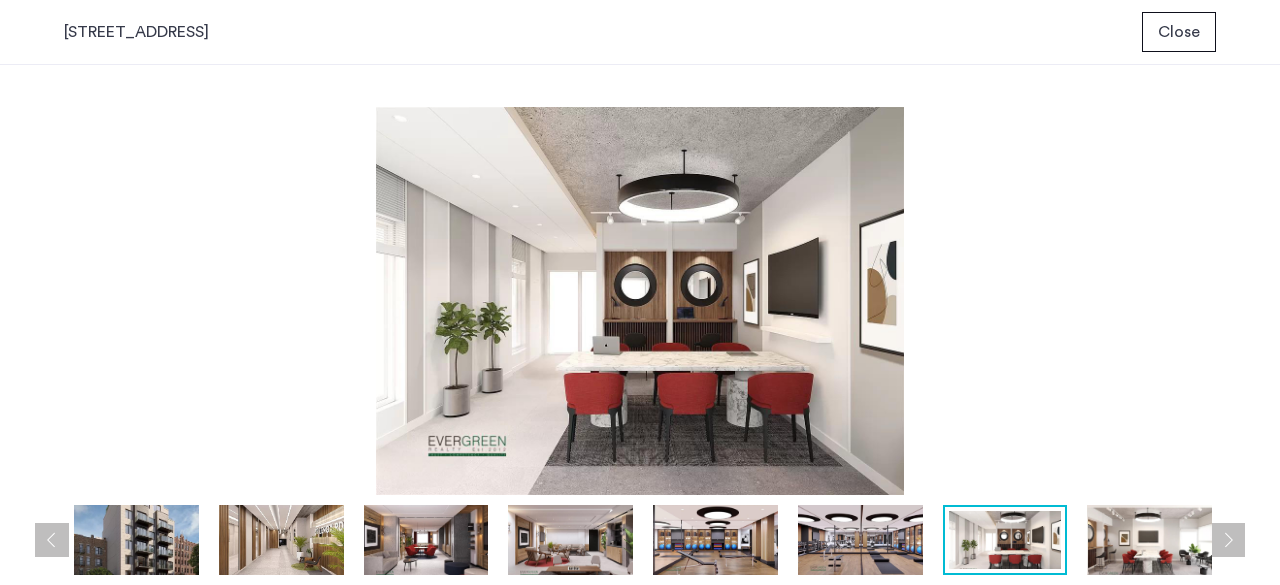 click at bounding box center (1149, 540) 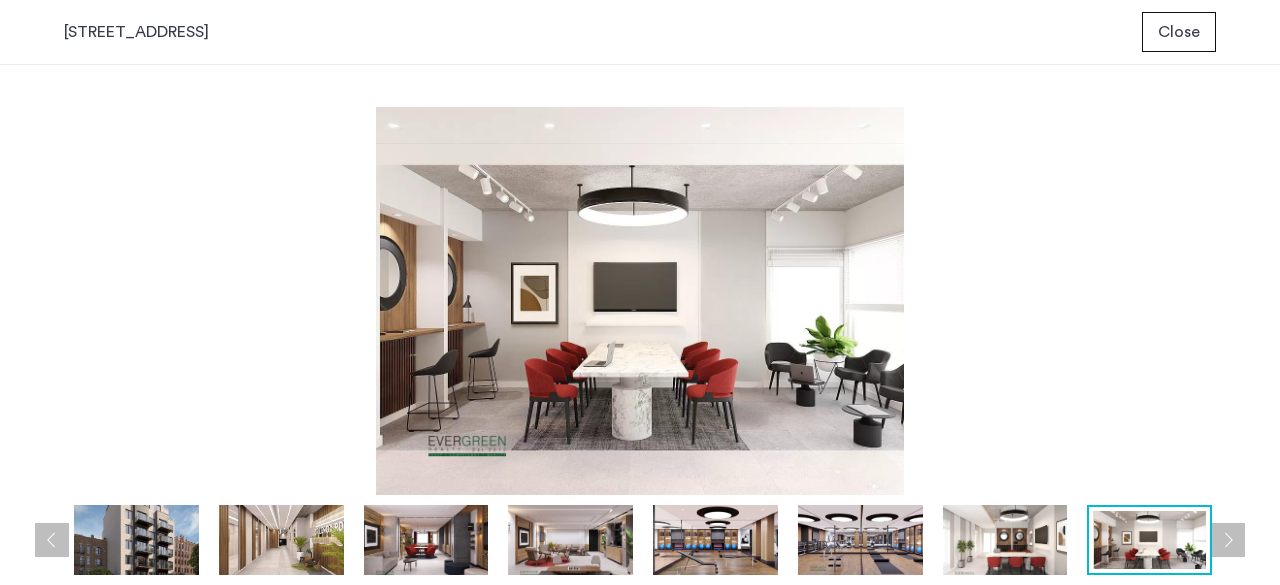 click on "Close" at bounding box center [1179, 32] 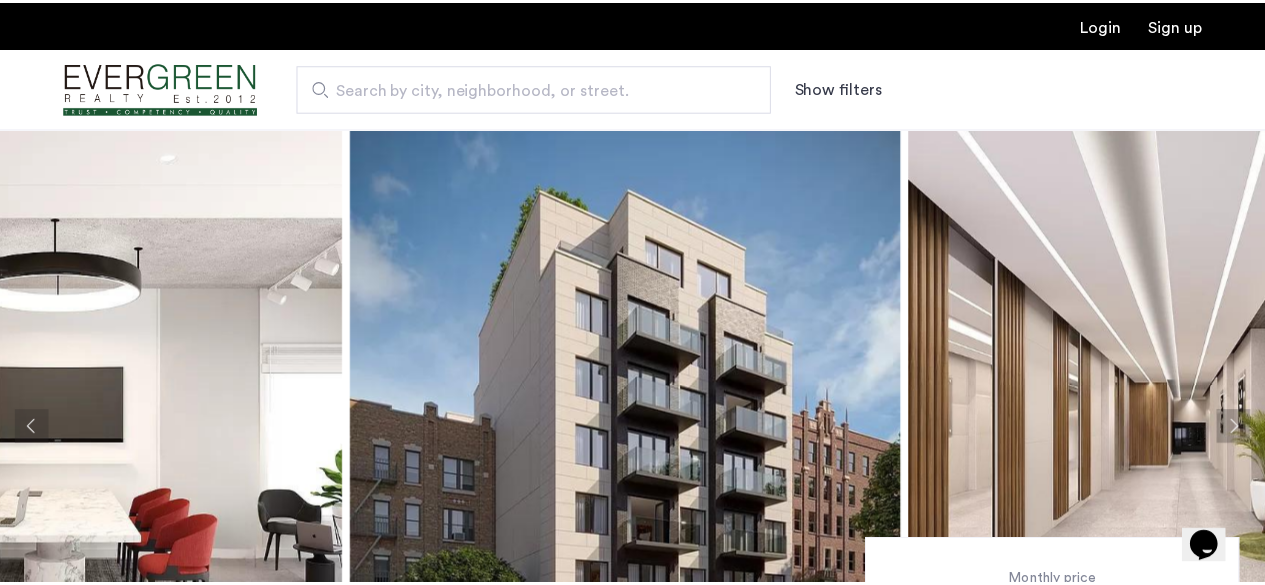 scroll, scrollTop: 128, scrollLeft: 0, axis: vertical 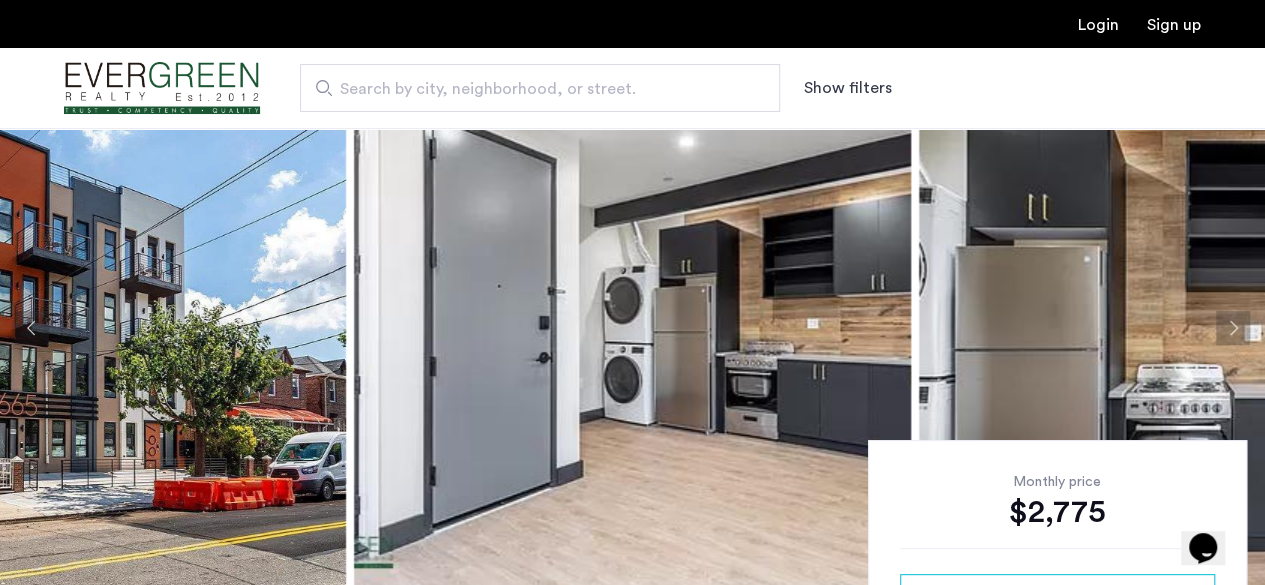 click 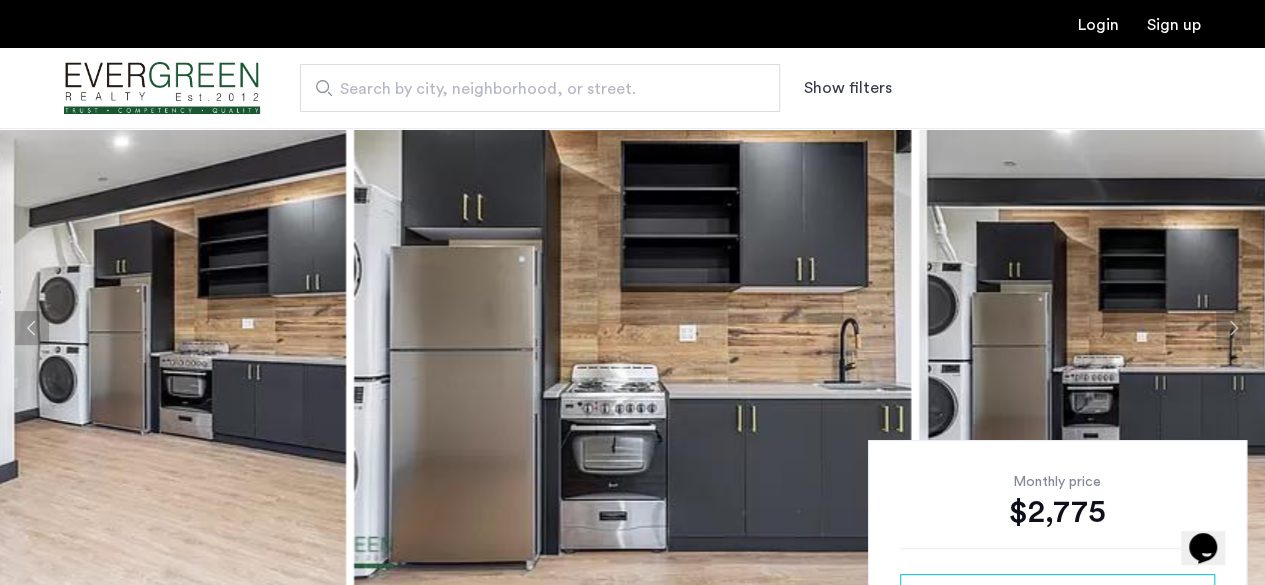click 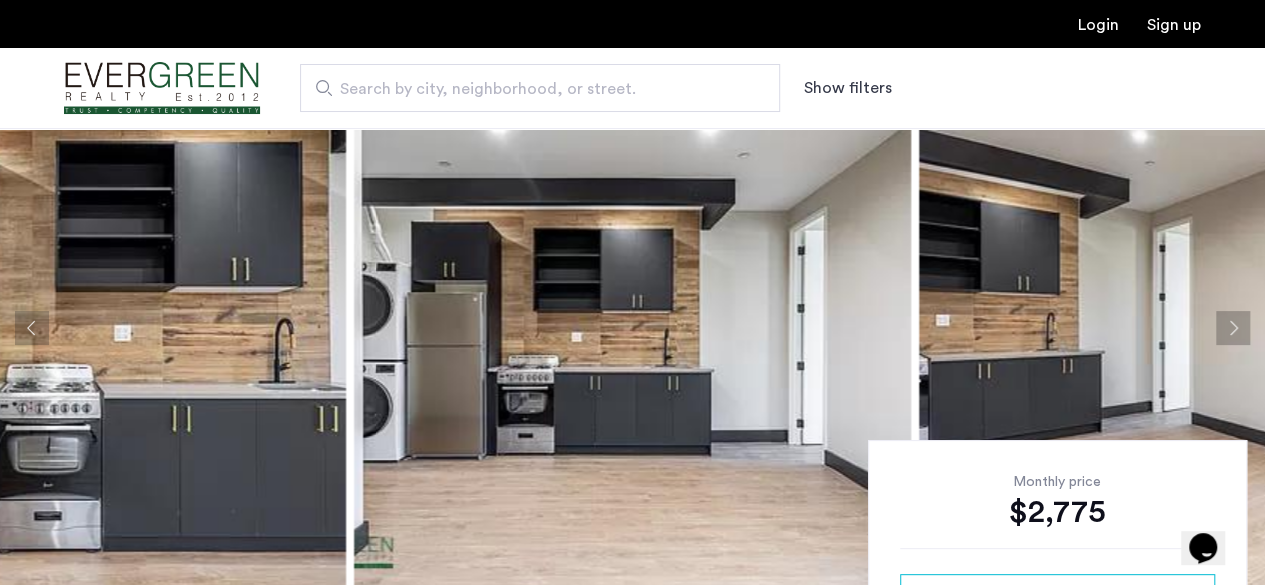 click 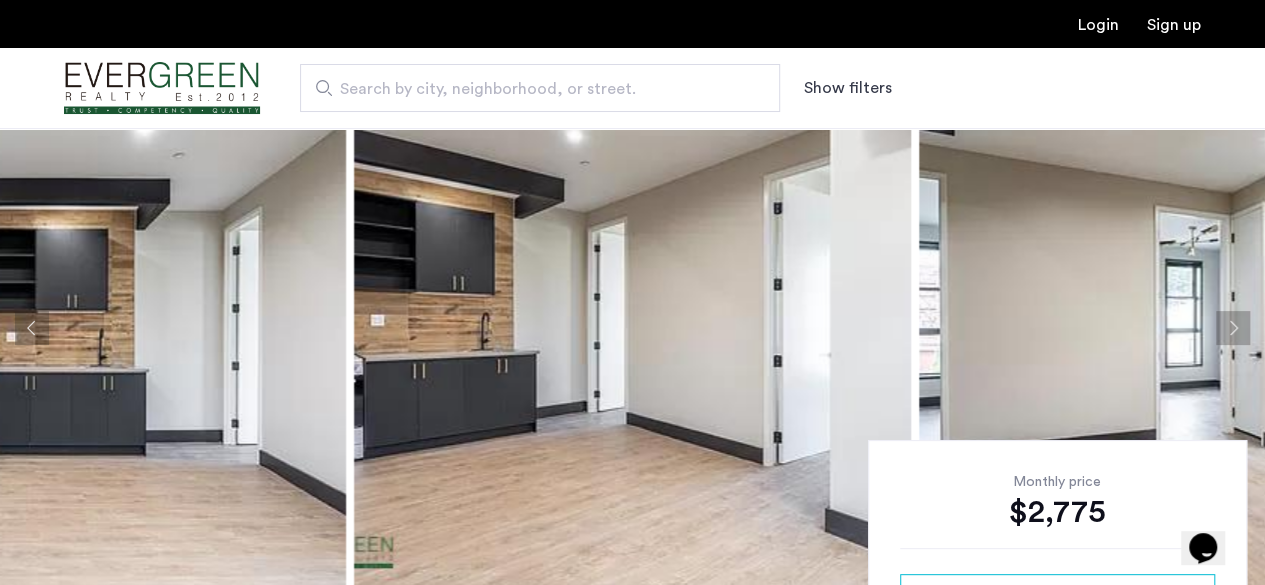 click 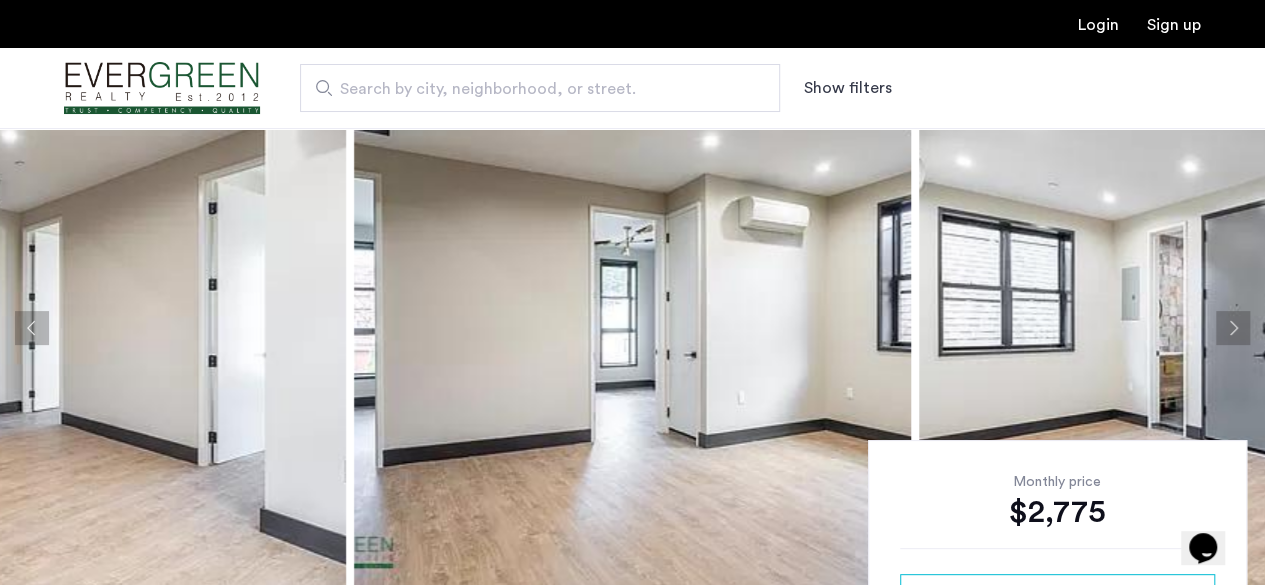 click 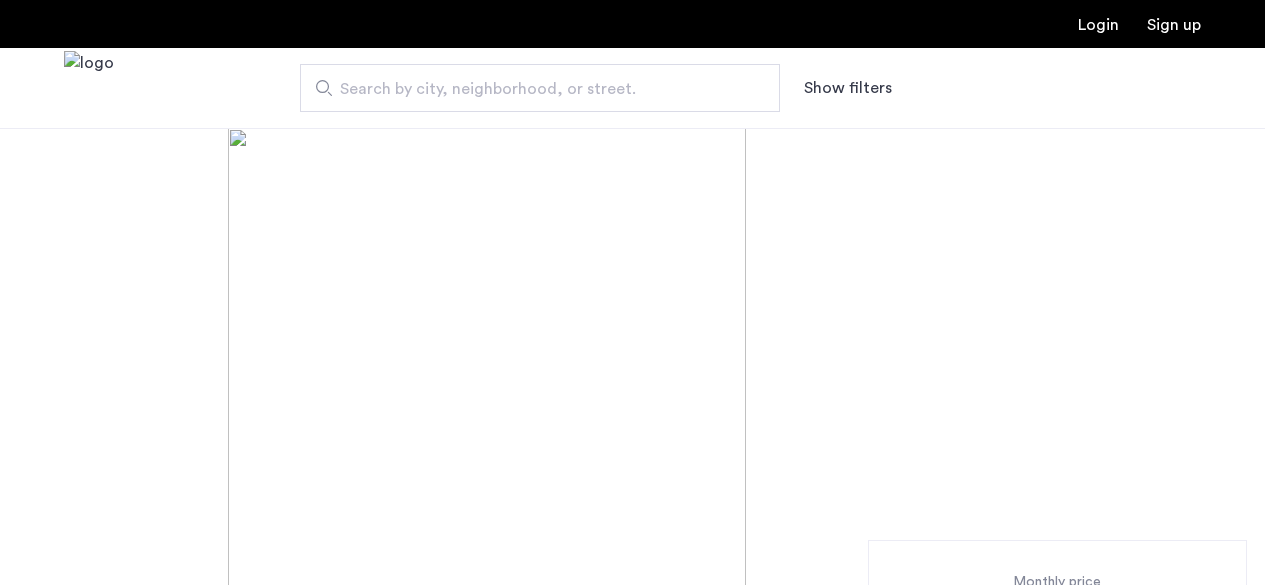 scroll, scrollTop: 0, scrollLeft: 0, axis: both 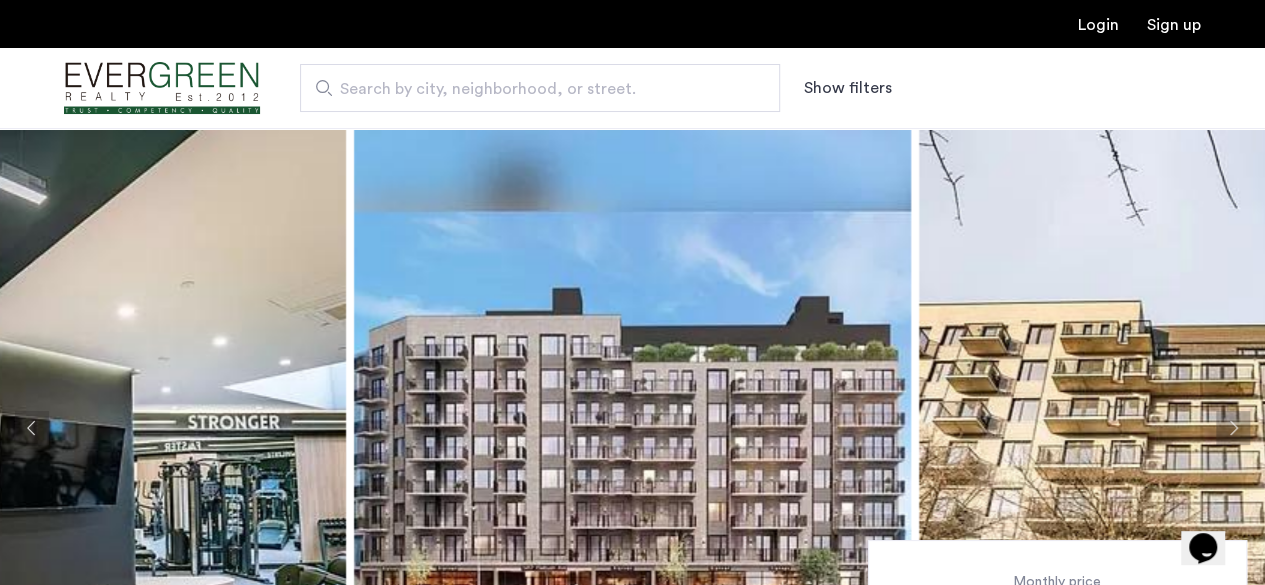 click 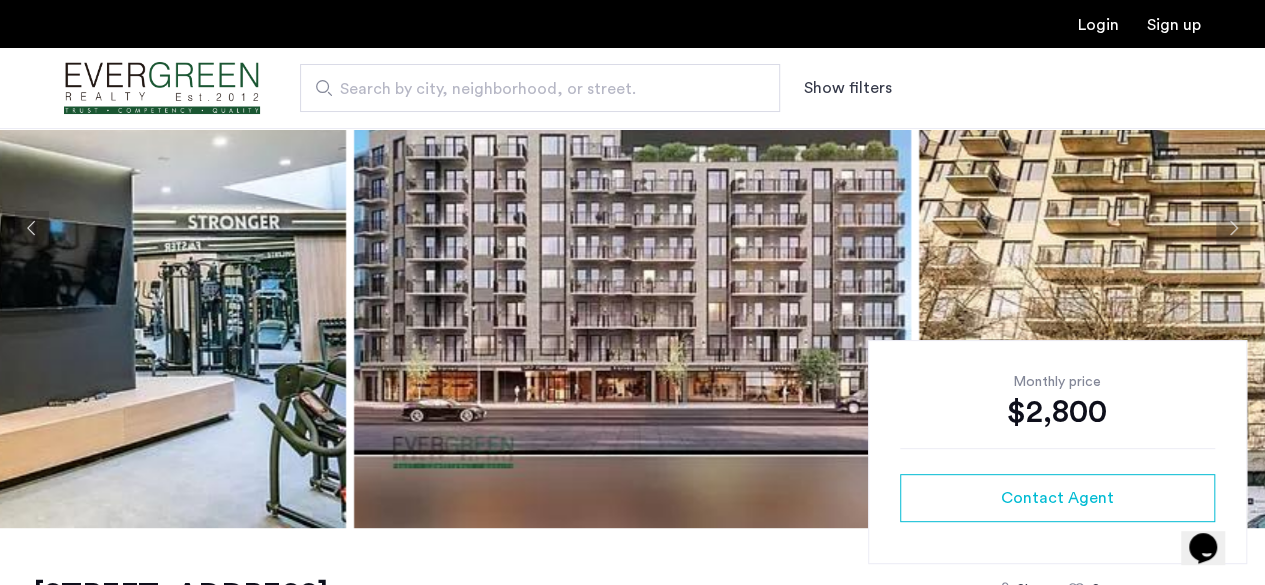 scroll, scrollTop: 100, scrollLeft: 0, axis: vertical 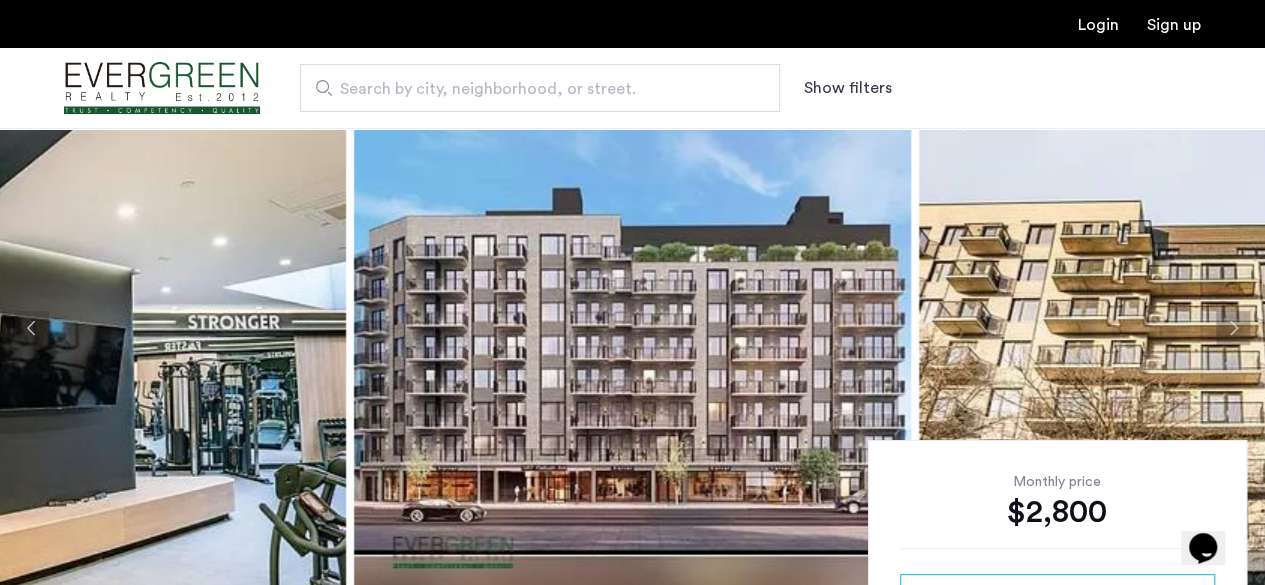 click 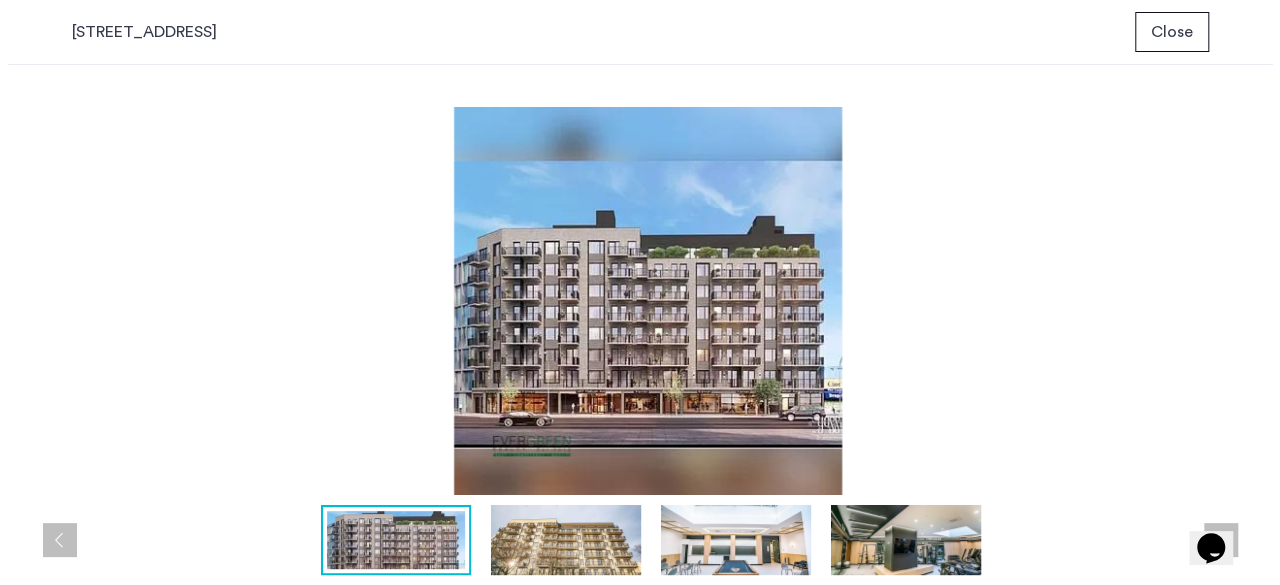 scroll, scrollTop: 0, scrollLeft: 0, axis: both 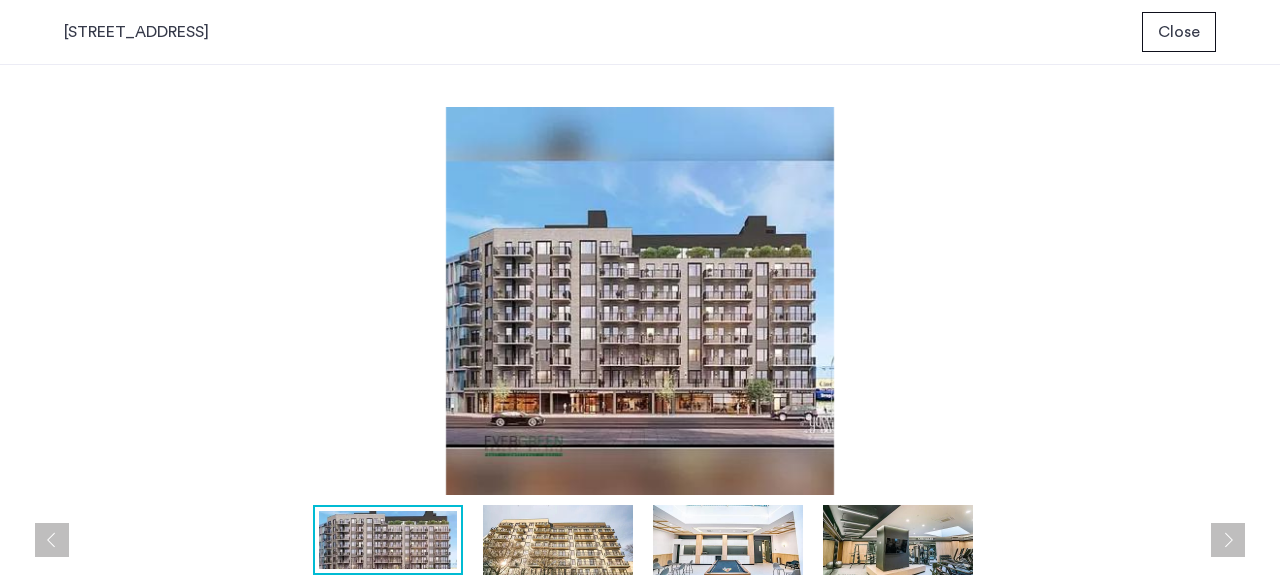 click at bounding box center [558, 540] 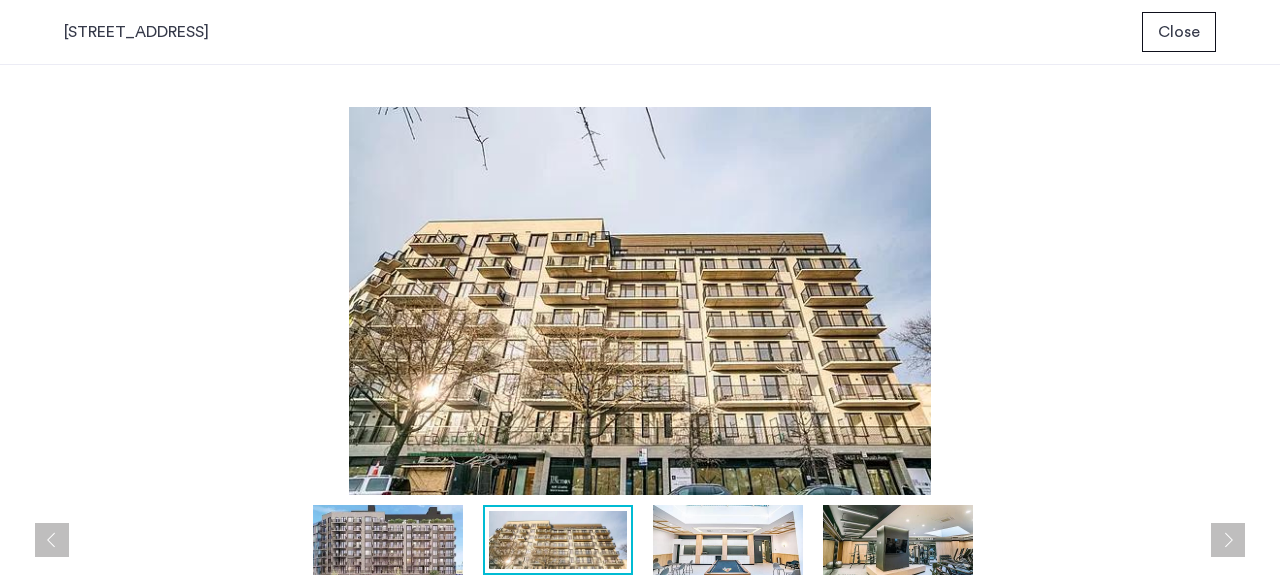 click at bounding box center [728, 540] 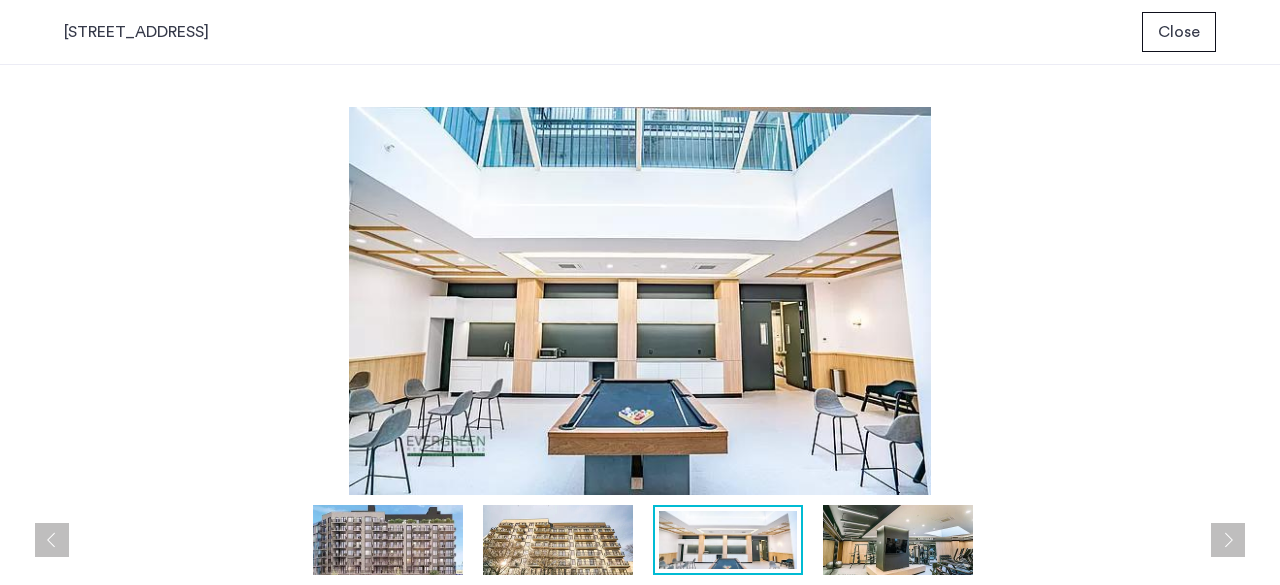 click at bounding box center [898, 540] 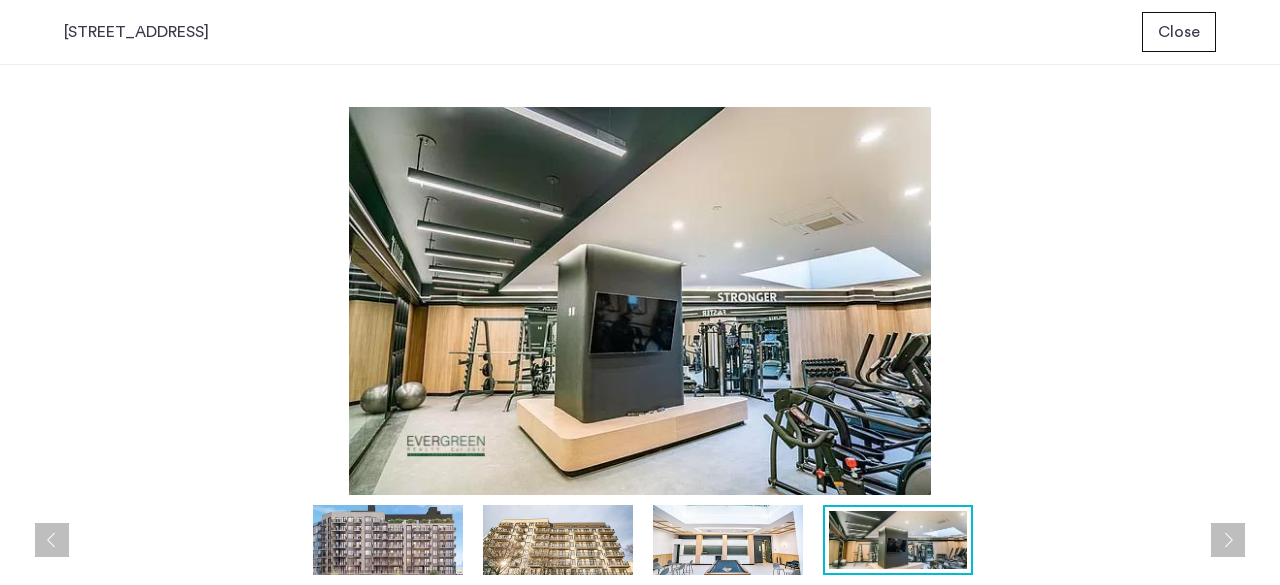 click on "Close" at bounding box center (1179, 32) 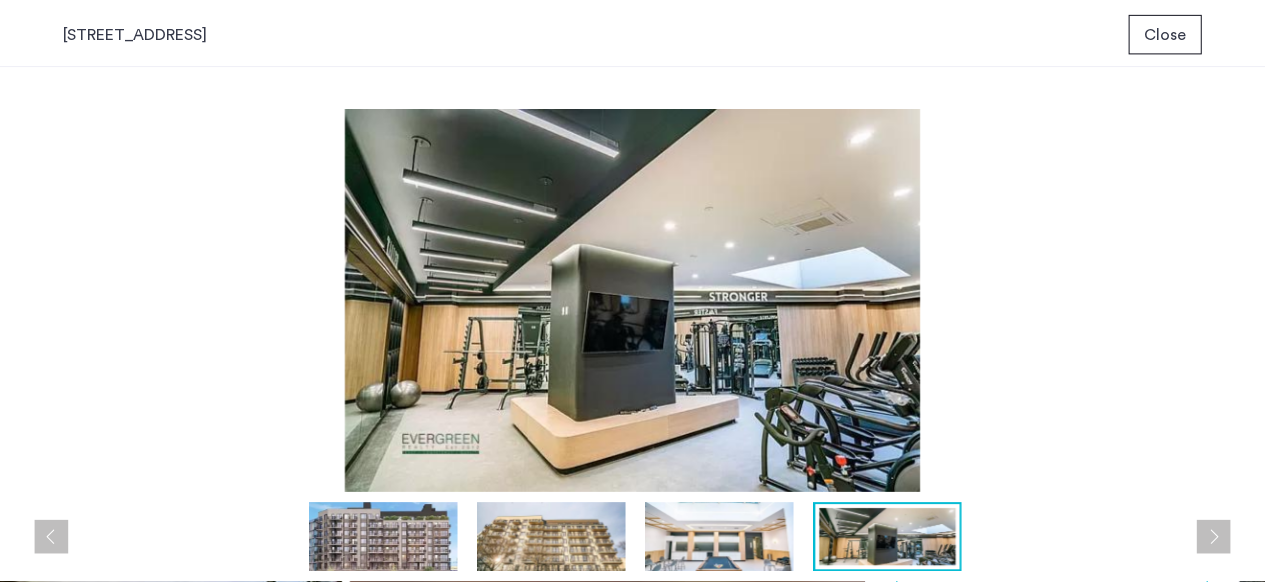 scroll, scrollTop: 128, scrollLeft: 0, axis: vertical 